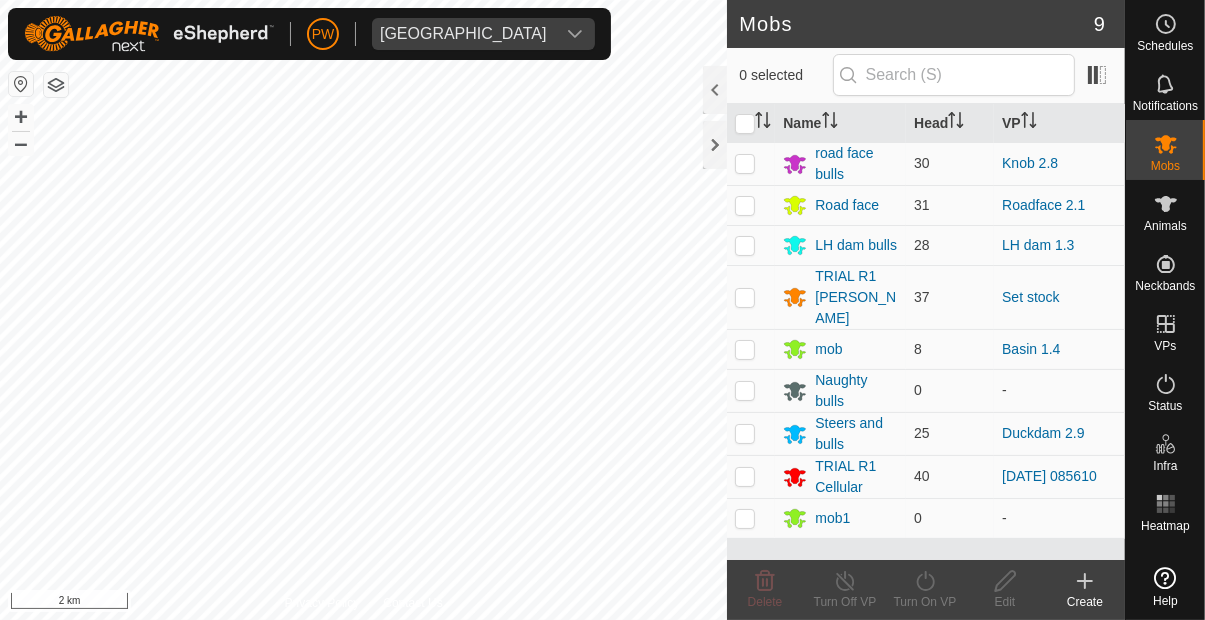 scroll, scrollTop: 0, scrollLeft: 0, axis: both 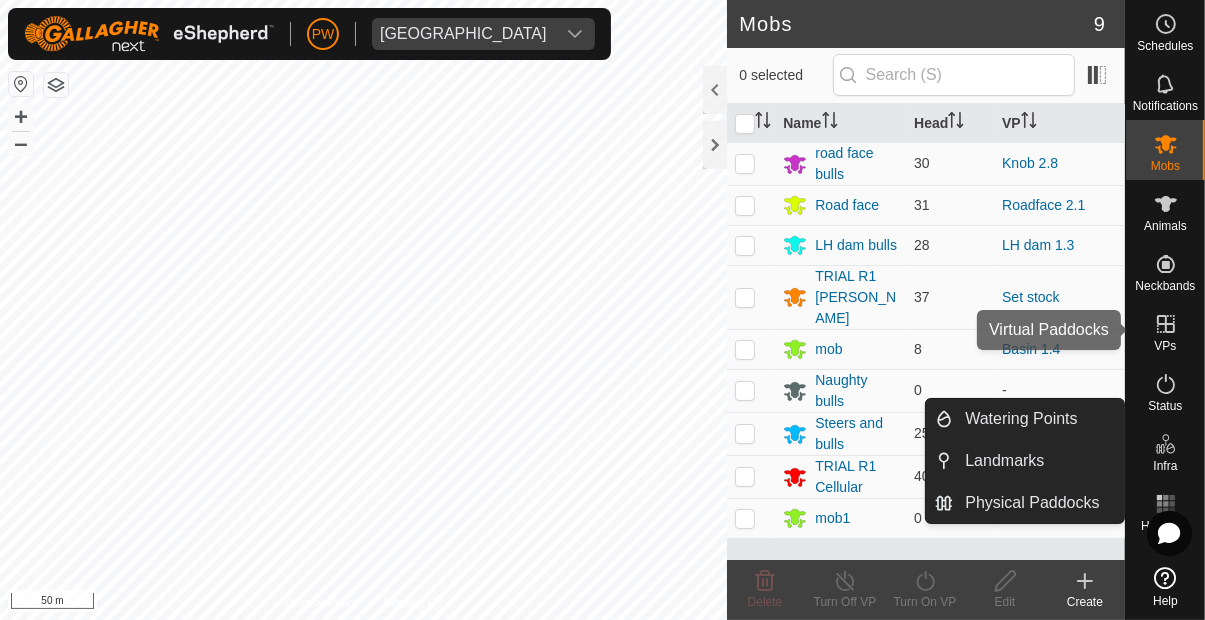 click at bounding box center [1166, 324] 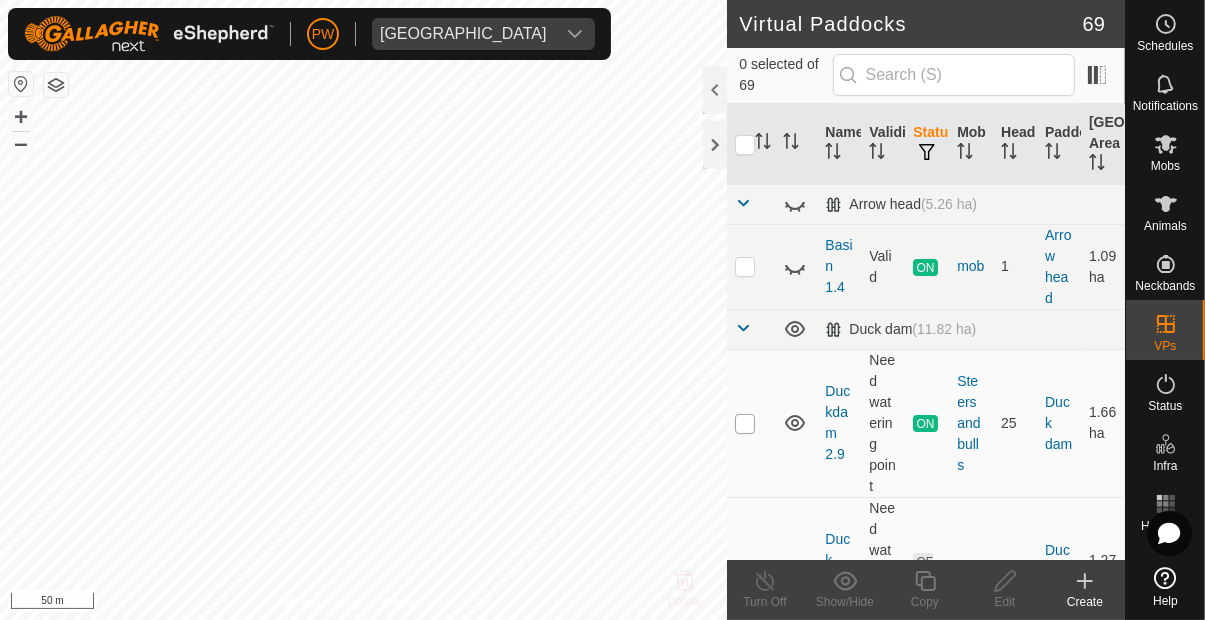 click at bounding box center (745, 424) 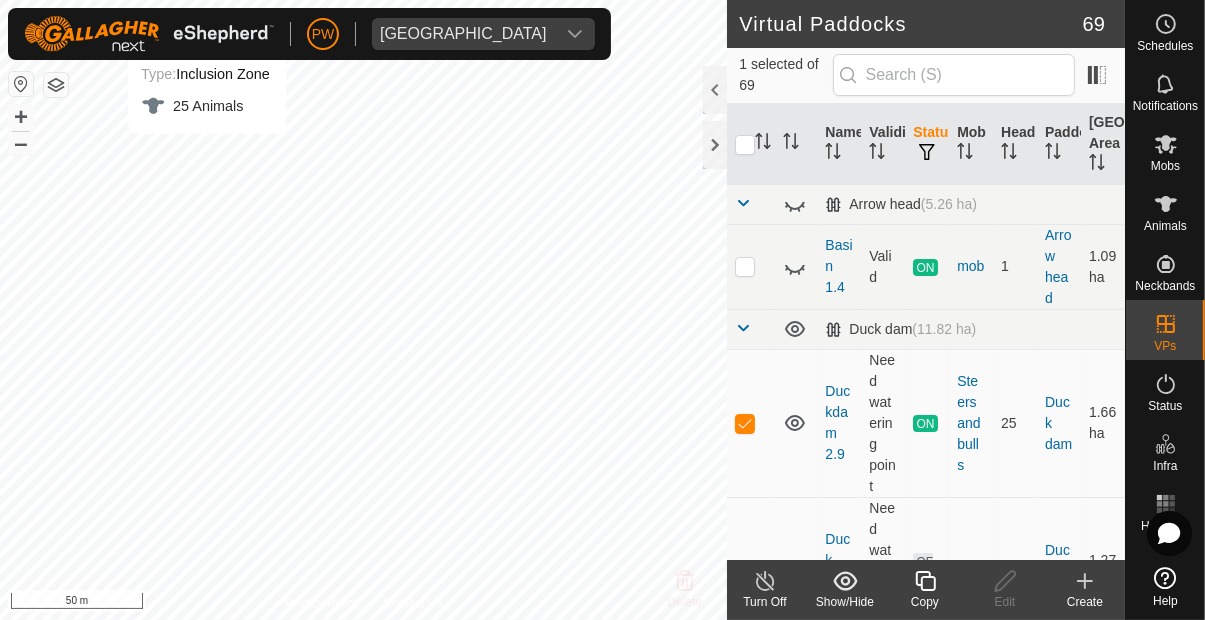 click 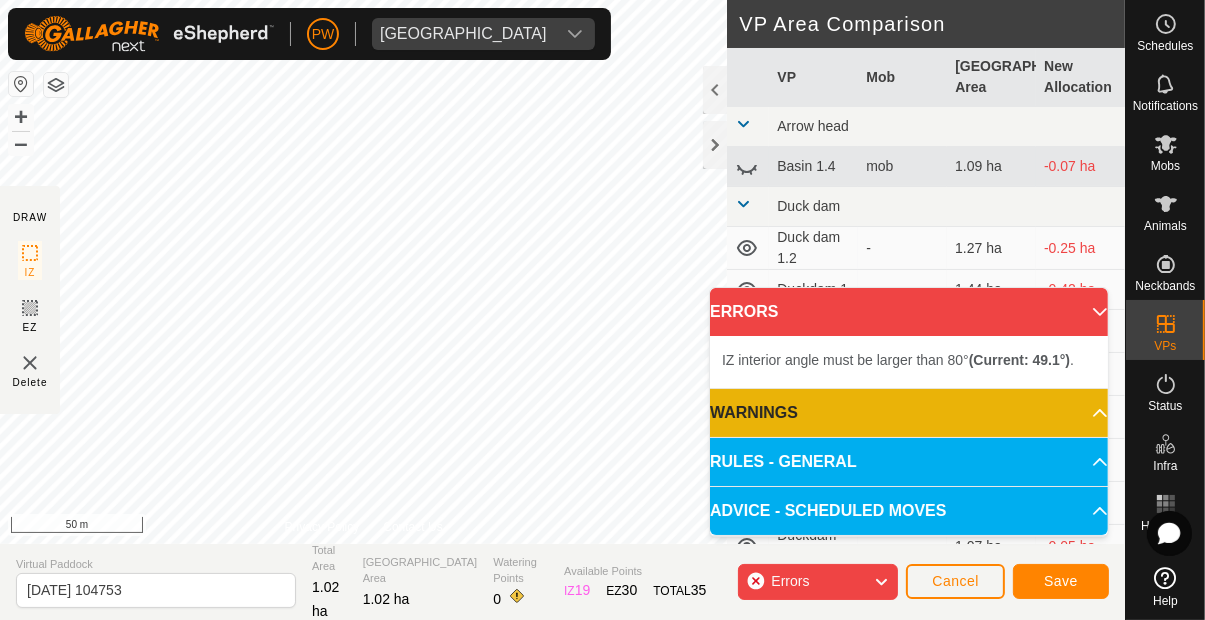 click on "IZ interior angle must be larger than 80°  (Current: 49.1°) ." at bounding box center (384, 284) 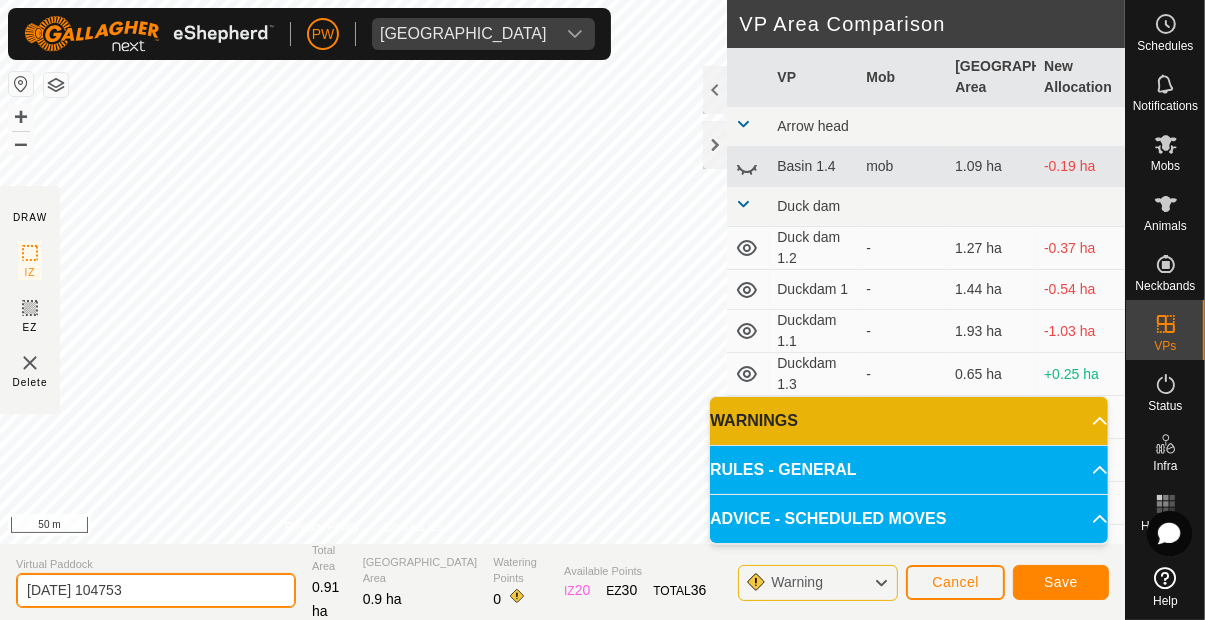 click on "[DATE] 104753" 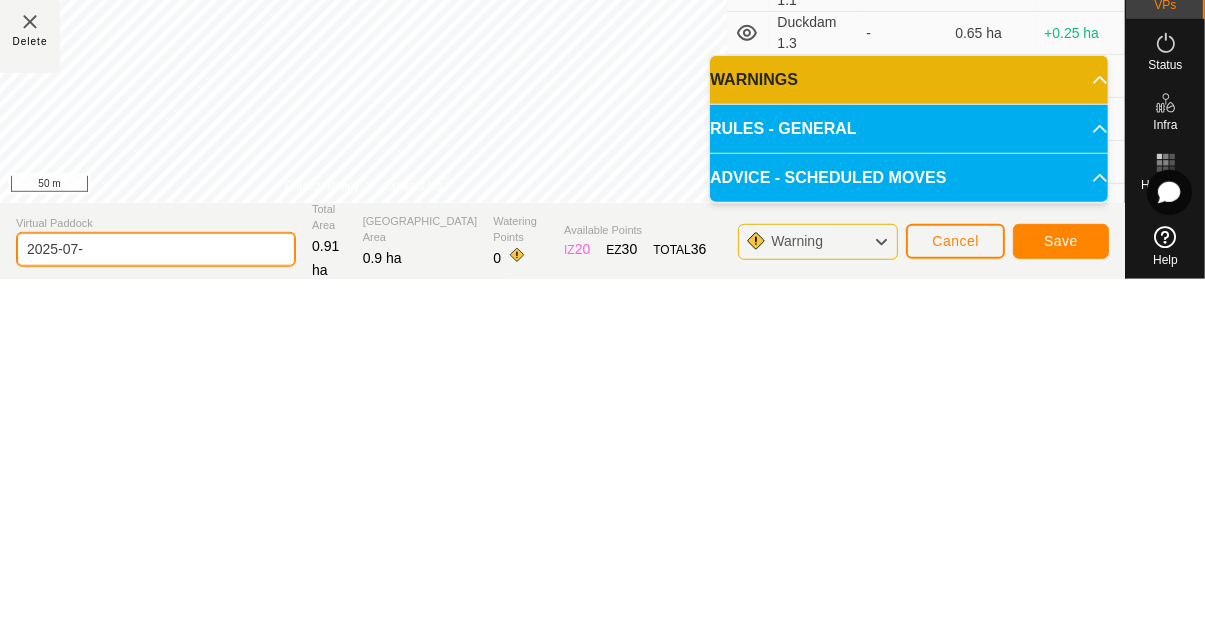 type on "2025-07" 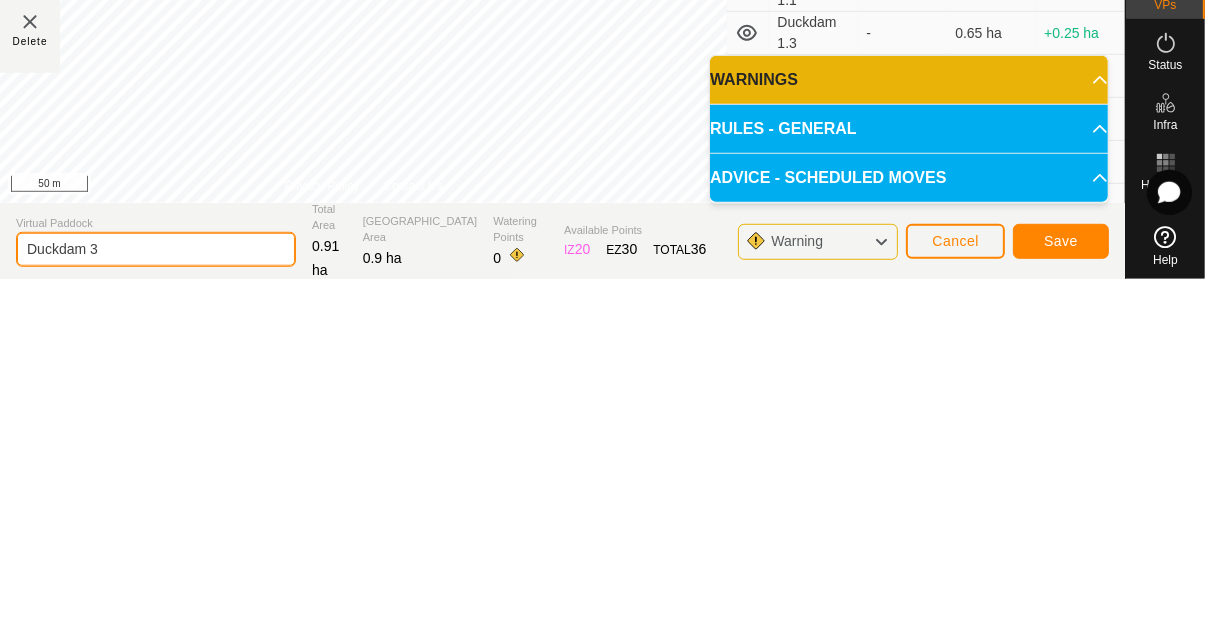 type on "Duckdam 3" 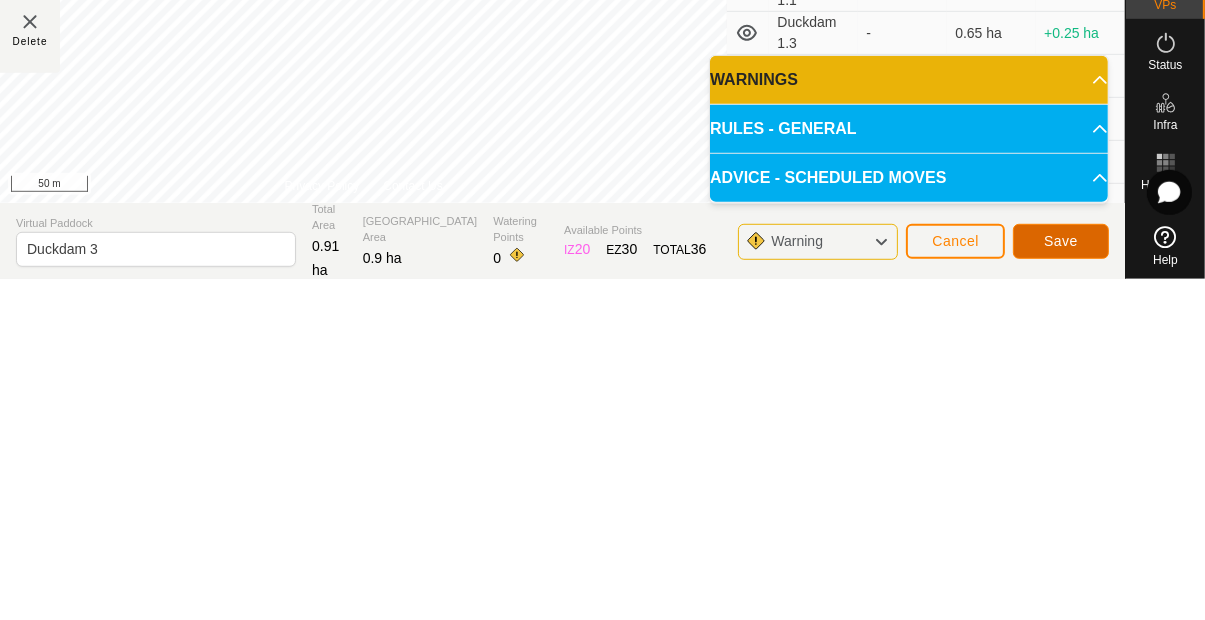 click on "Save" 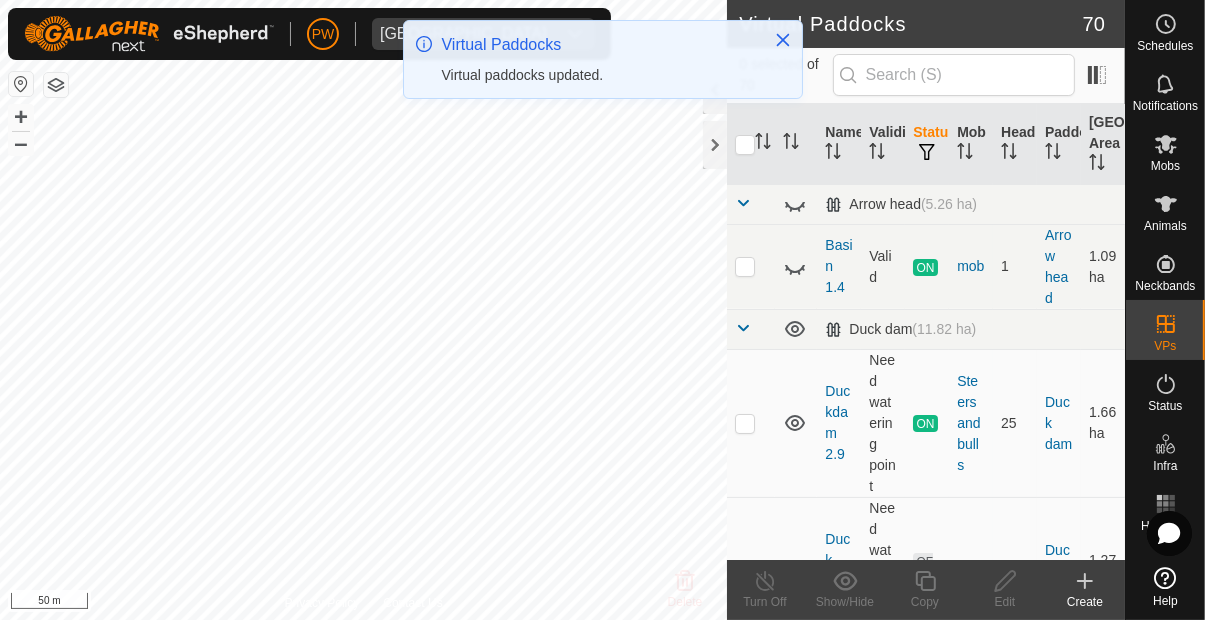 click at bounding box center [1166, 144] 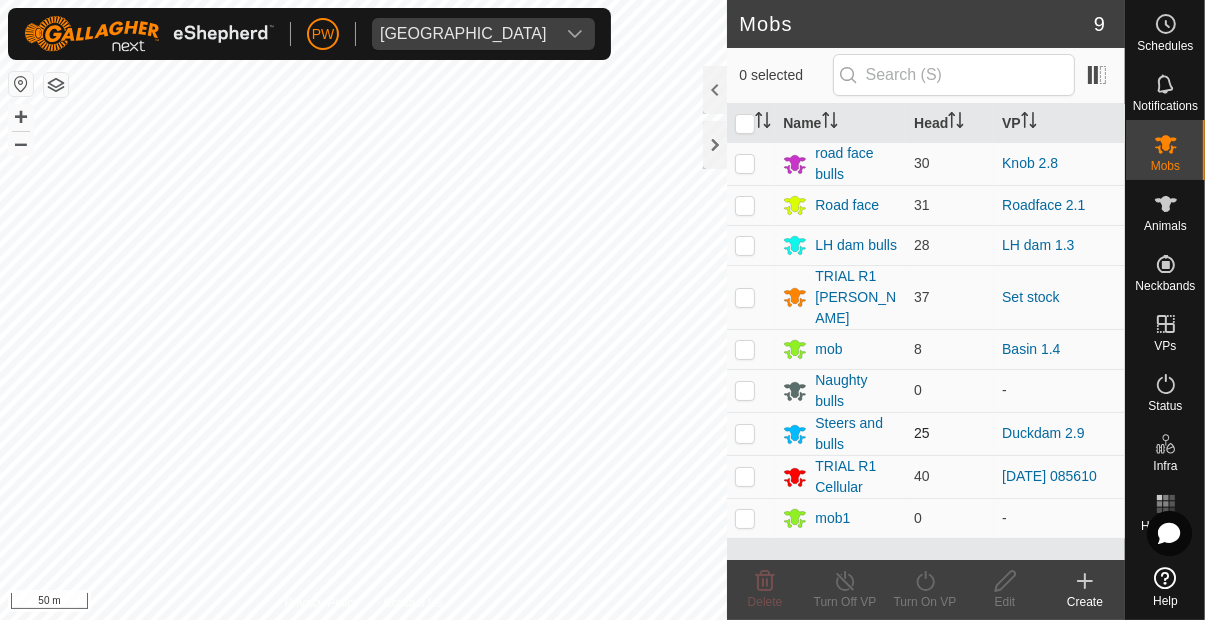 click at bounding box center (745, 433) 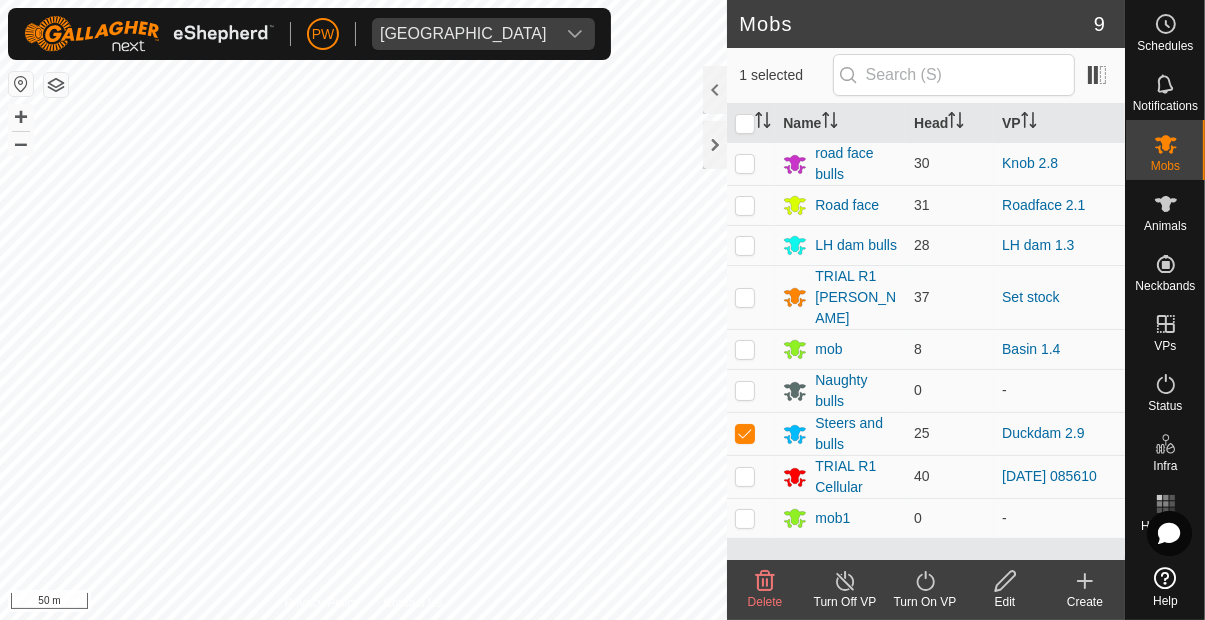 click 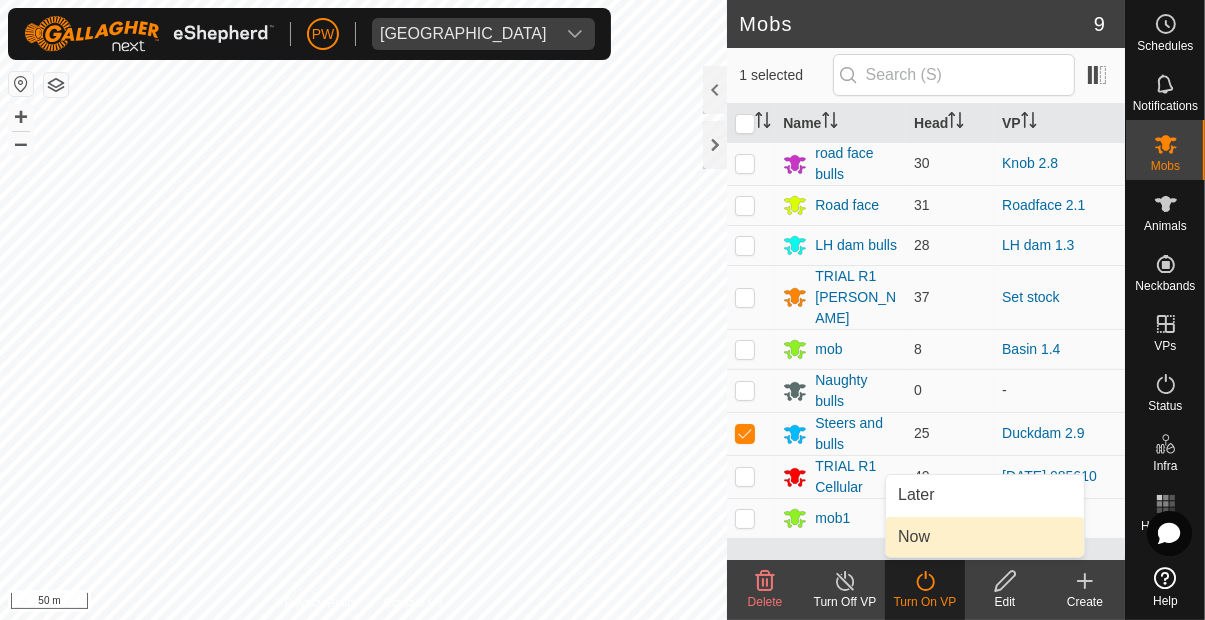 click on "Now" at bounding box center [914, 537] 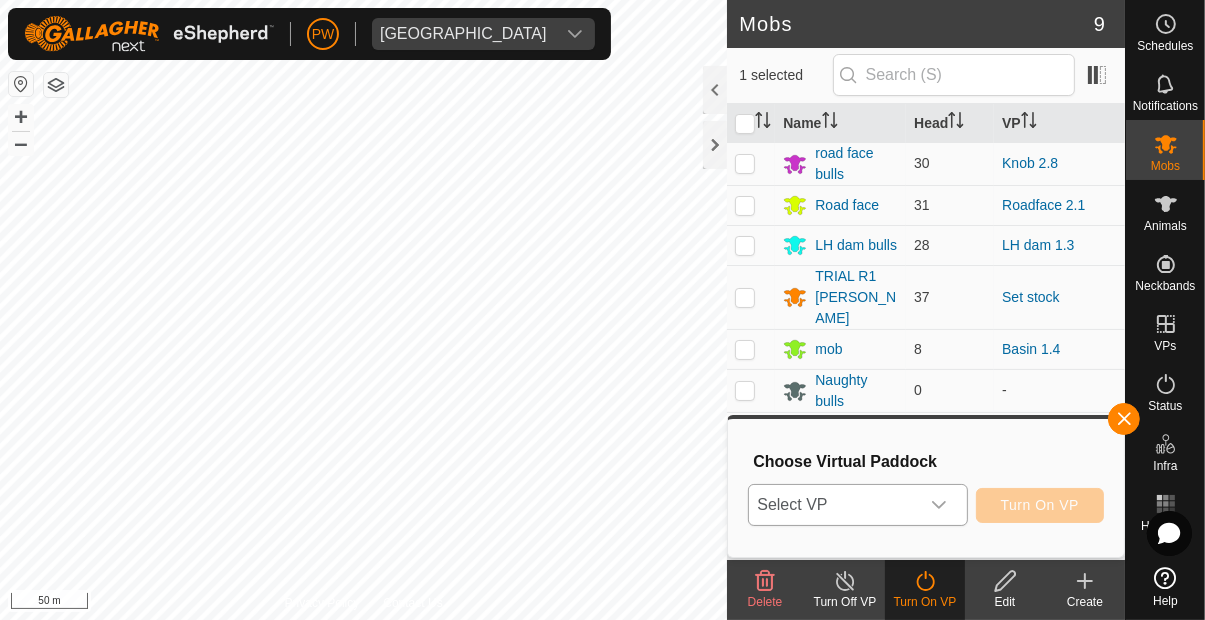 click 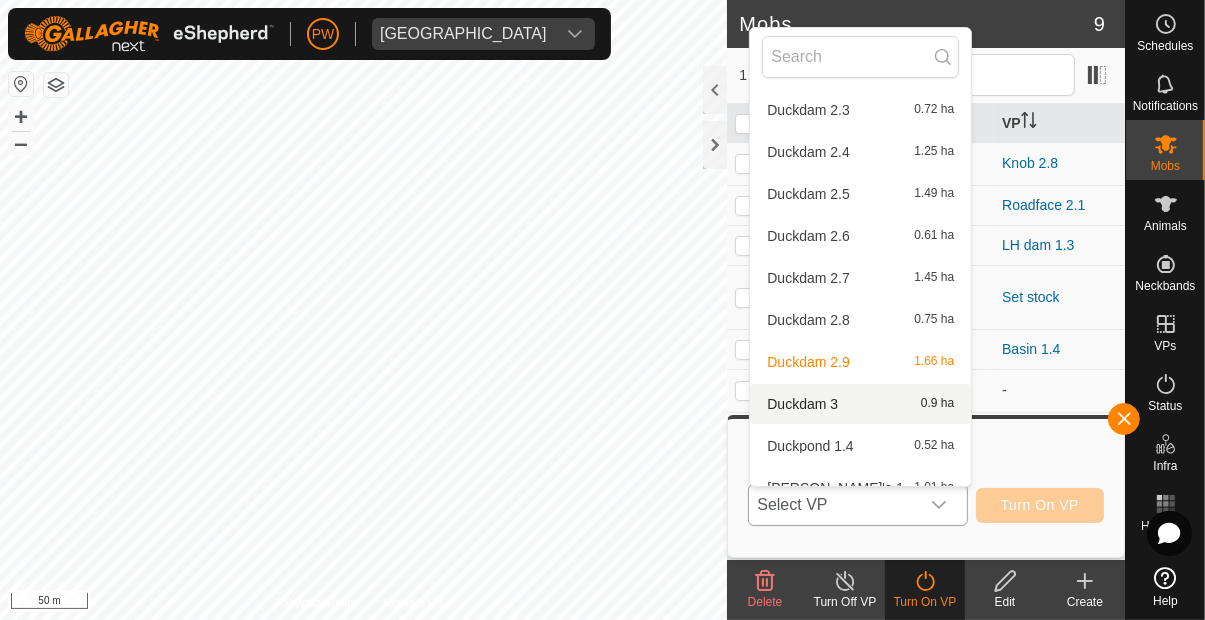 scroll, scrollTop: 679, scrollLeft: 0, axis: vertical 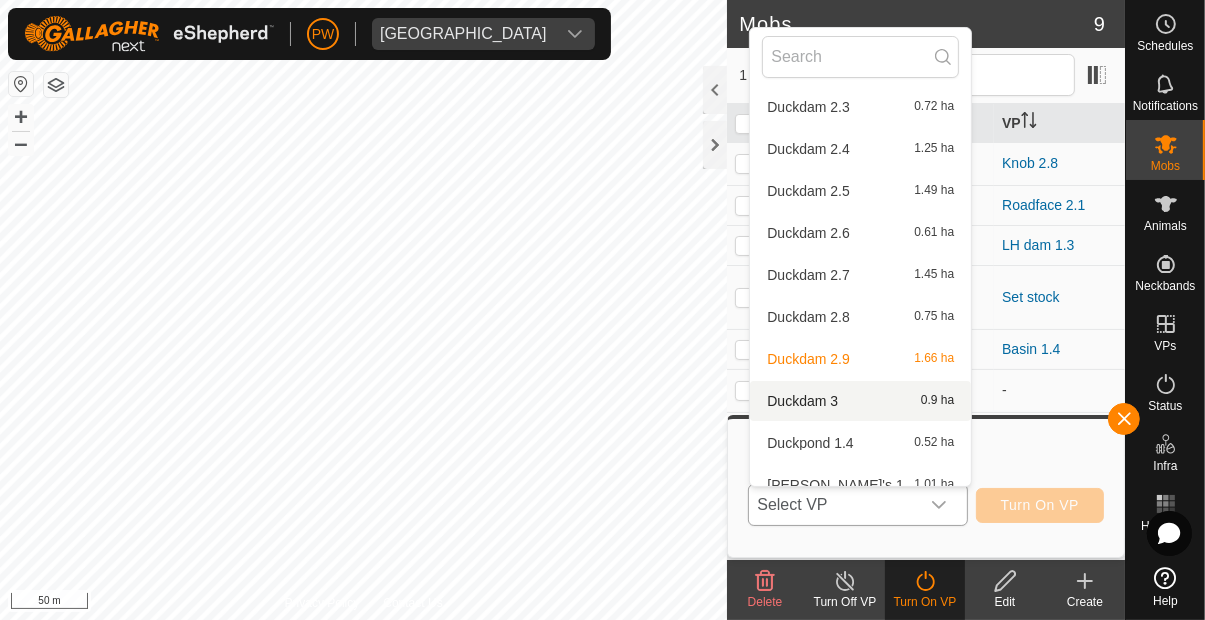 click on "Duckdam 3  0.9 ha" at bounding box center (860, 401) 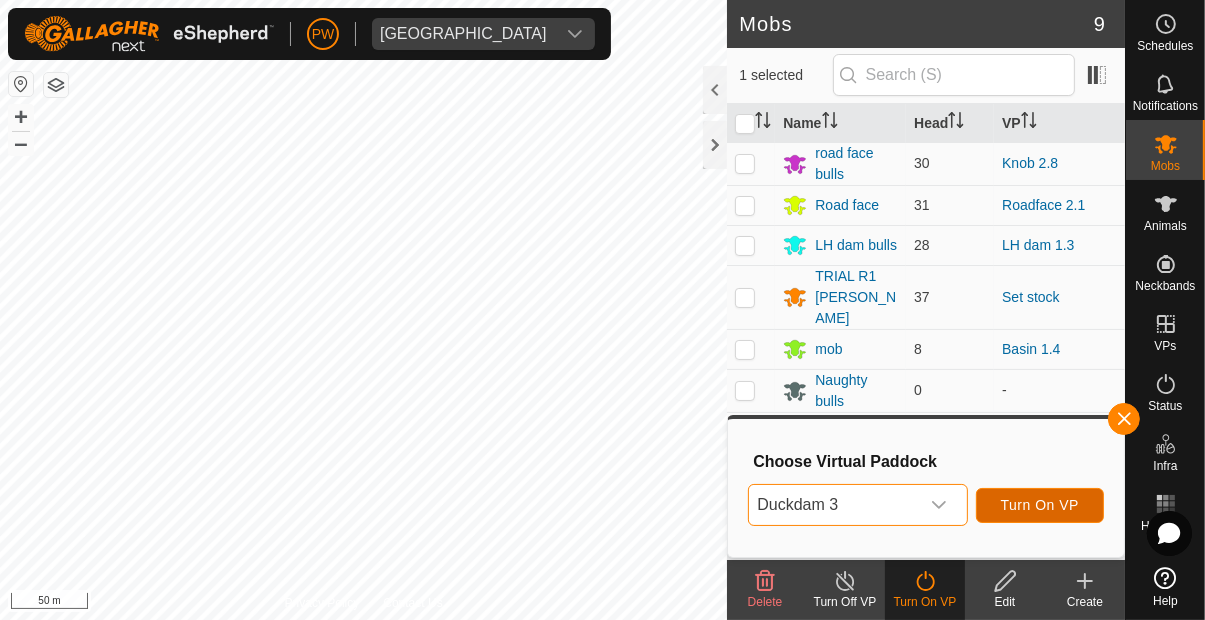 click on "Turn On VP" at bounding box center [1040, 505] 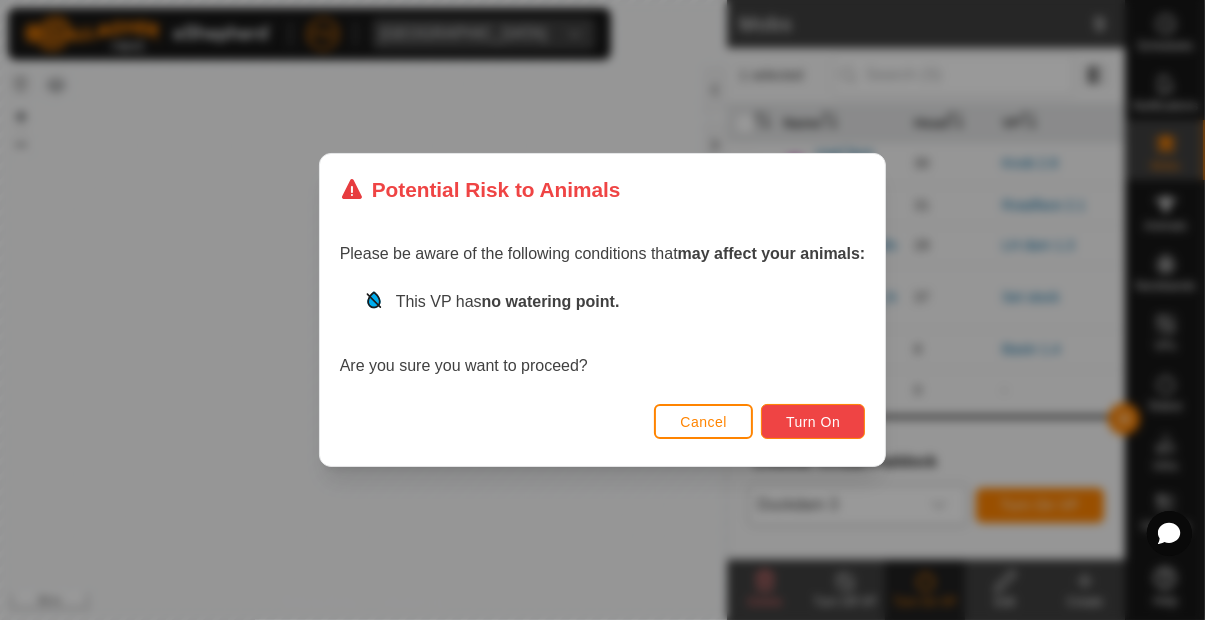 click on "Turn On" at bounding box center [813, 422] 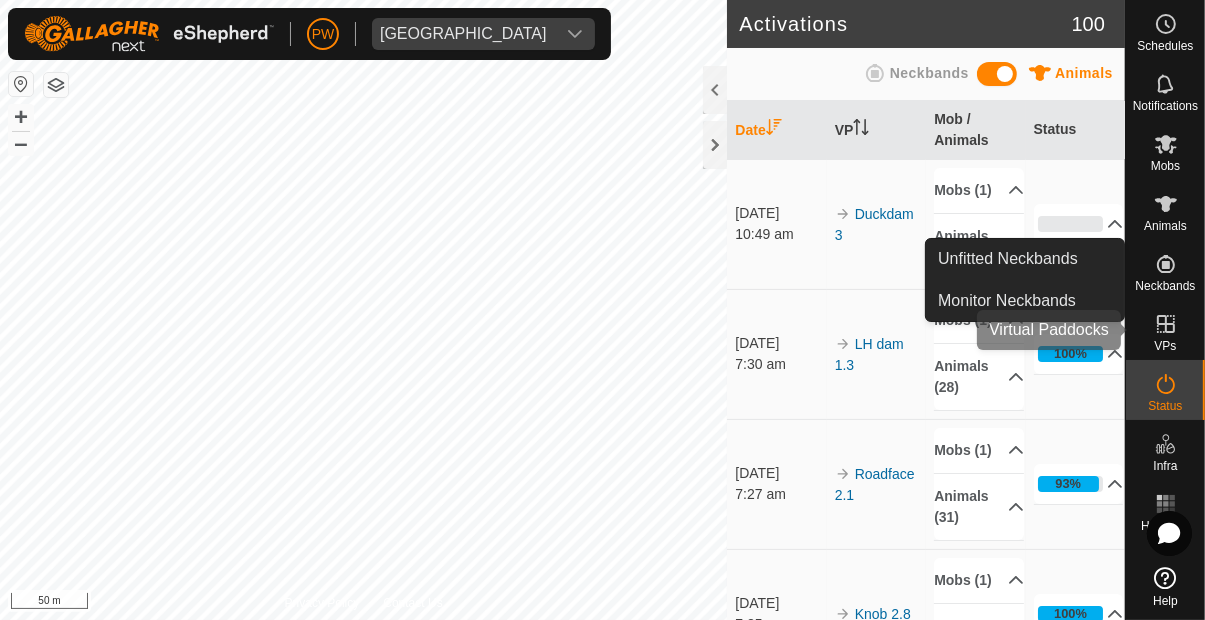 click 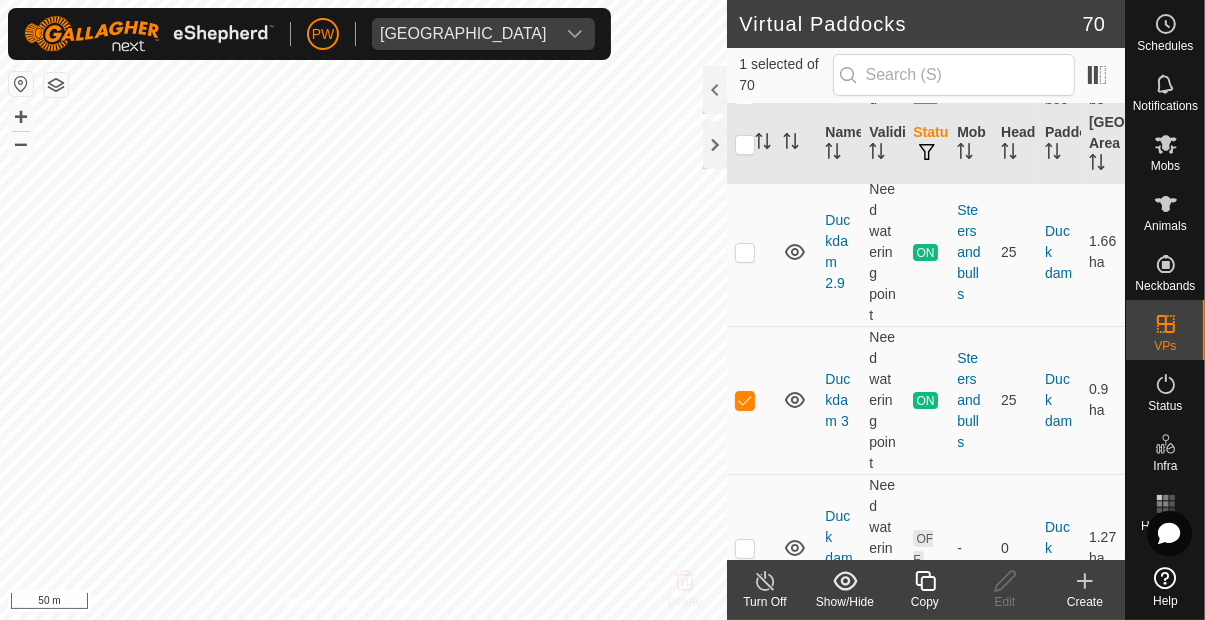 scroll, scrollTop: 170, scrollLeft: 0, axis: vertical 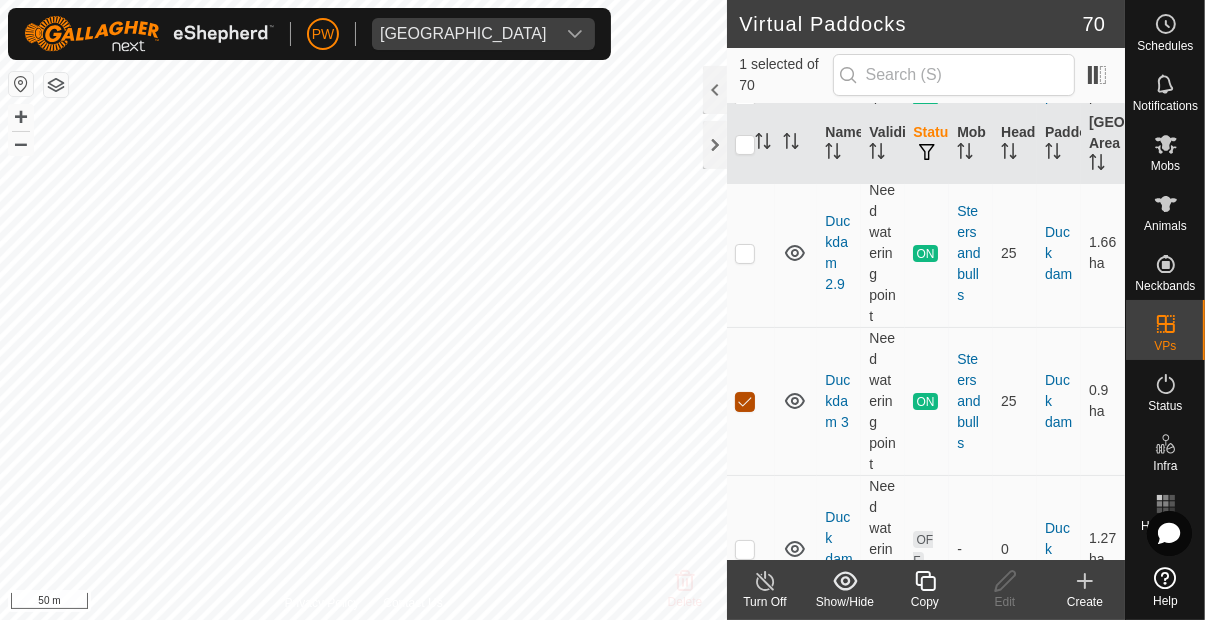 click at bounding box center (745, 402) 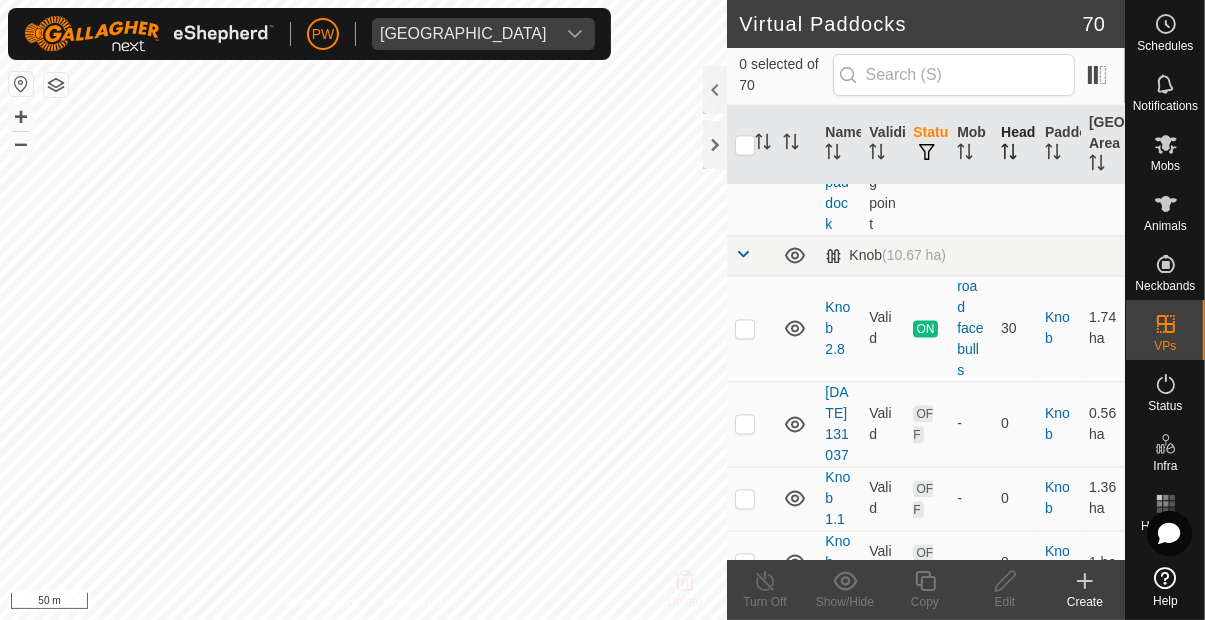 scroll, scrollTop: 3703, scrollLeft: 0, axis: vertical 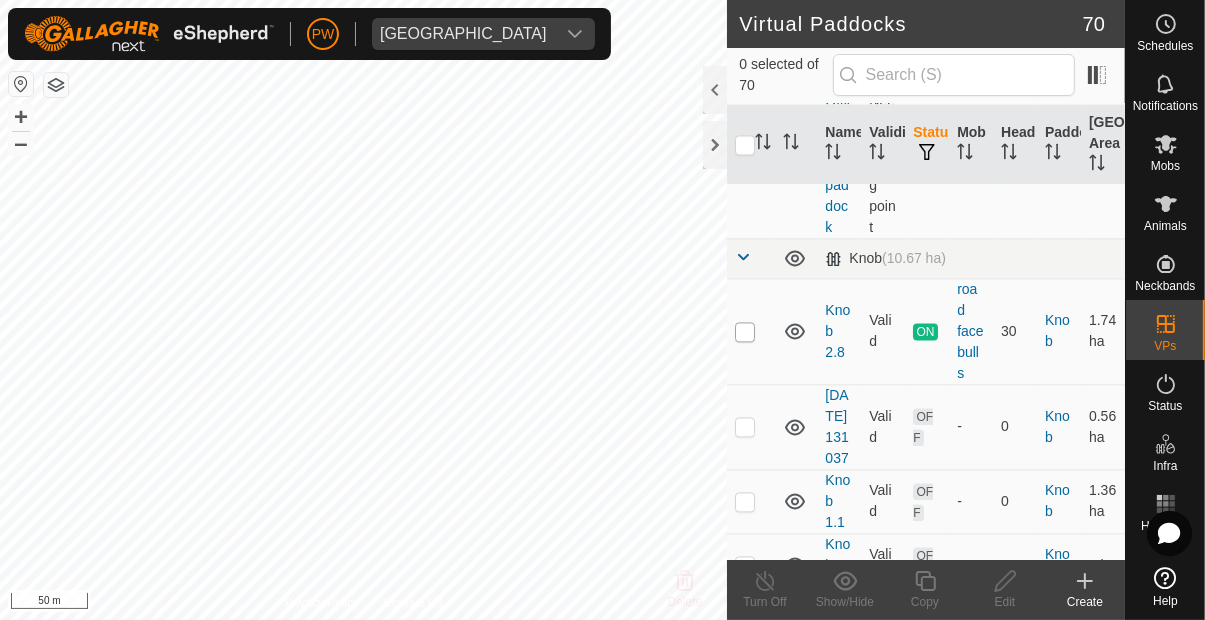 click at bounding box center [745, 332] 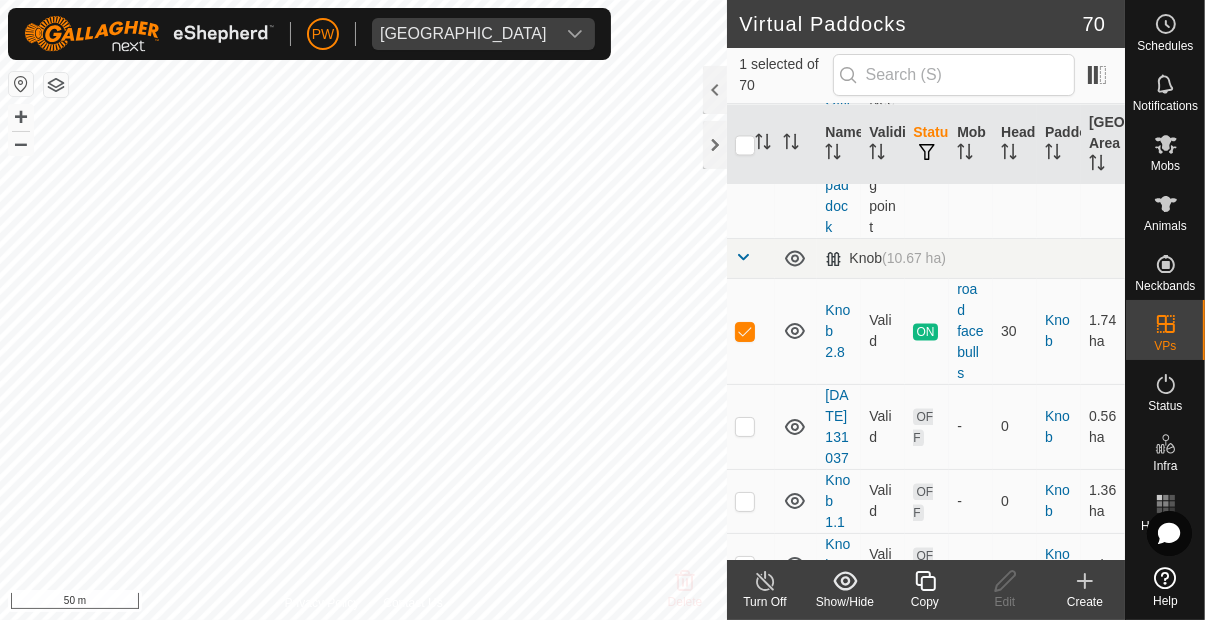 click 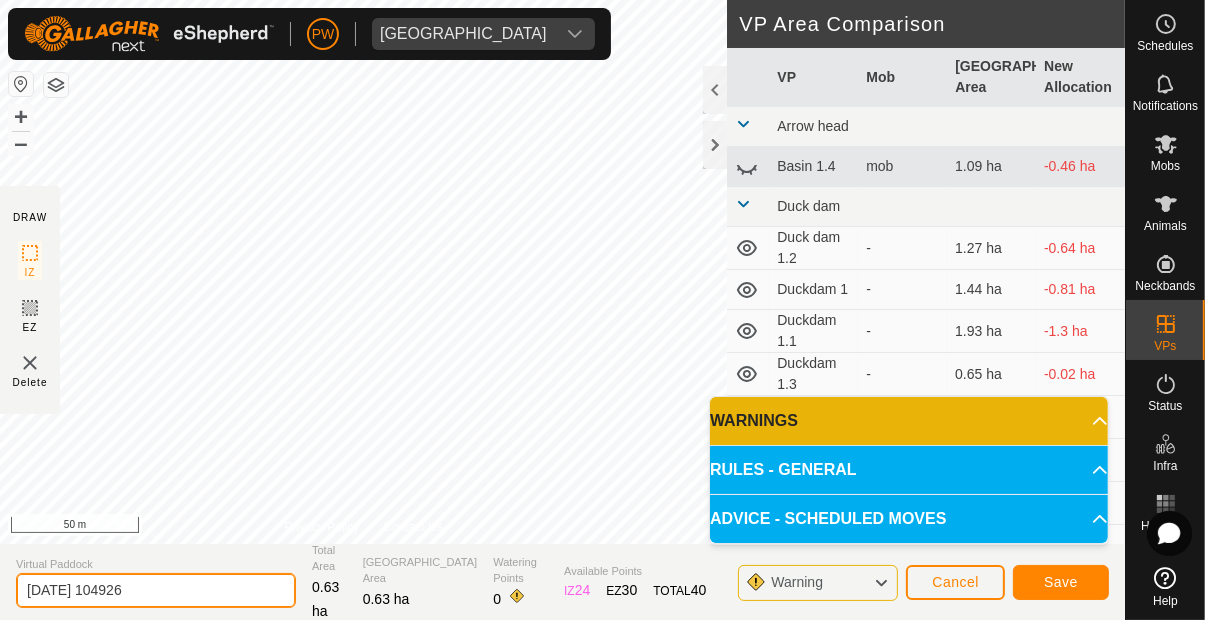 click on "[DATE] 104926" 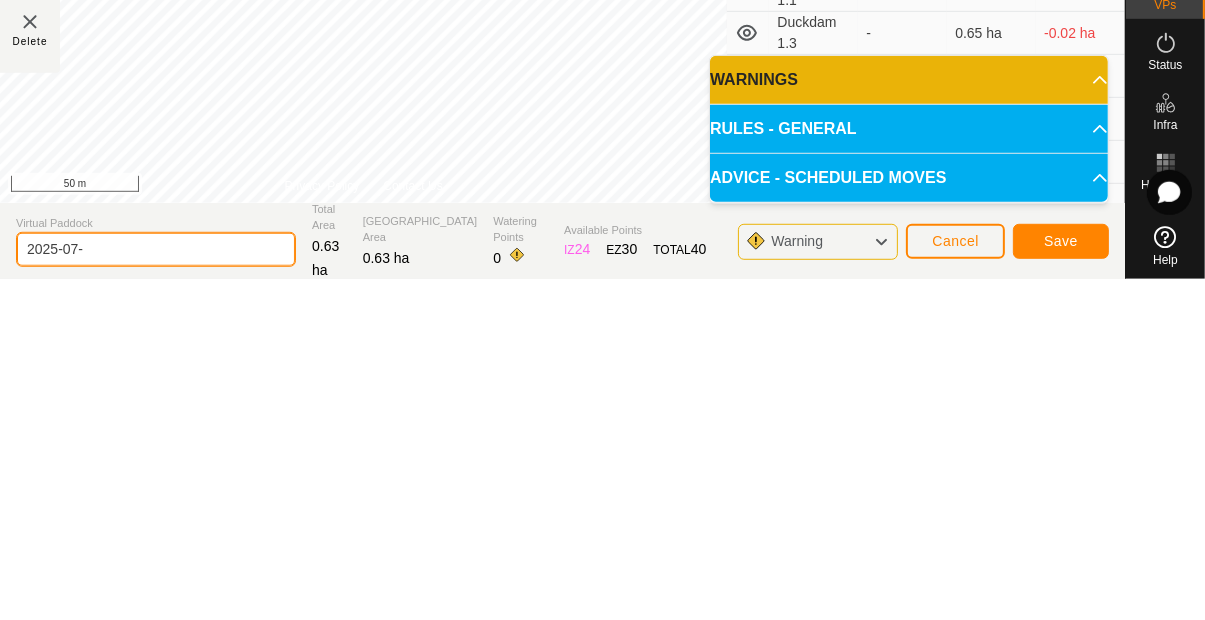 type on "2025-07" 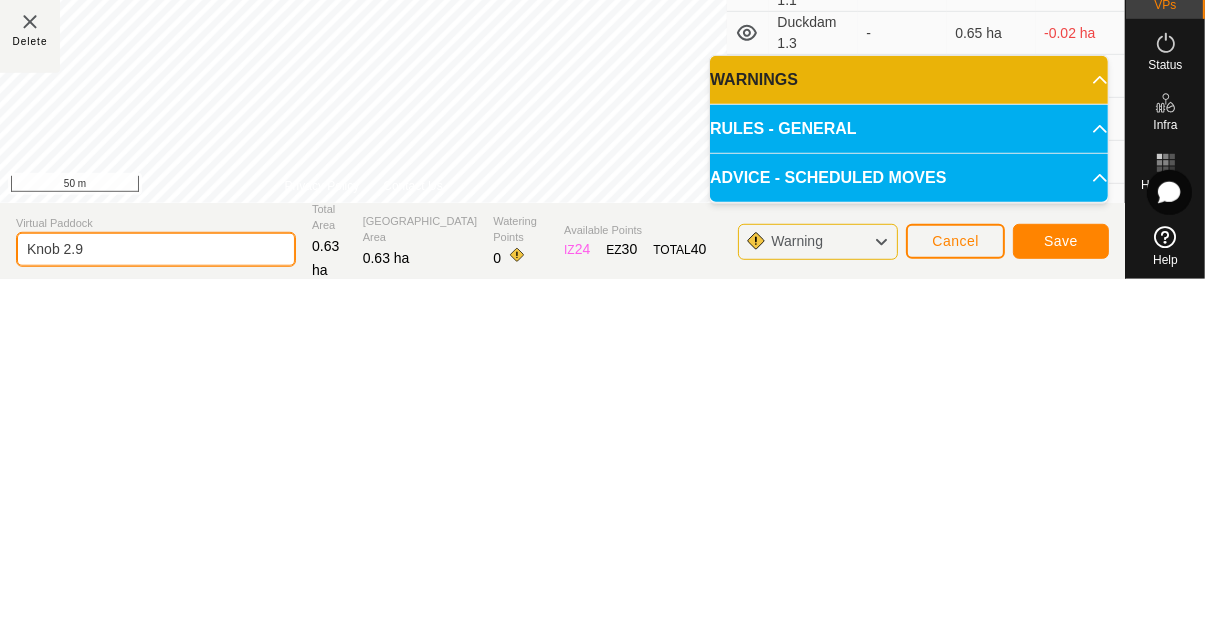 type on "Knob 2.9" 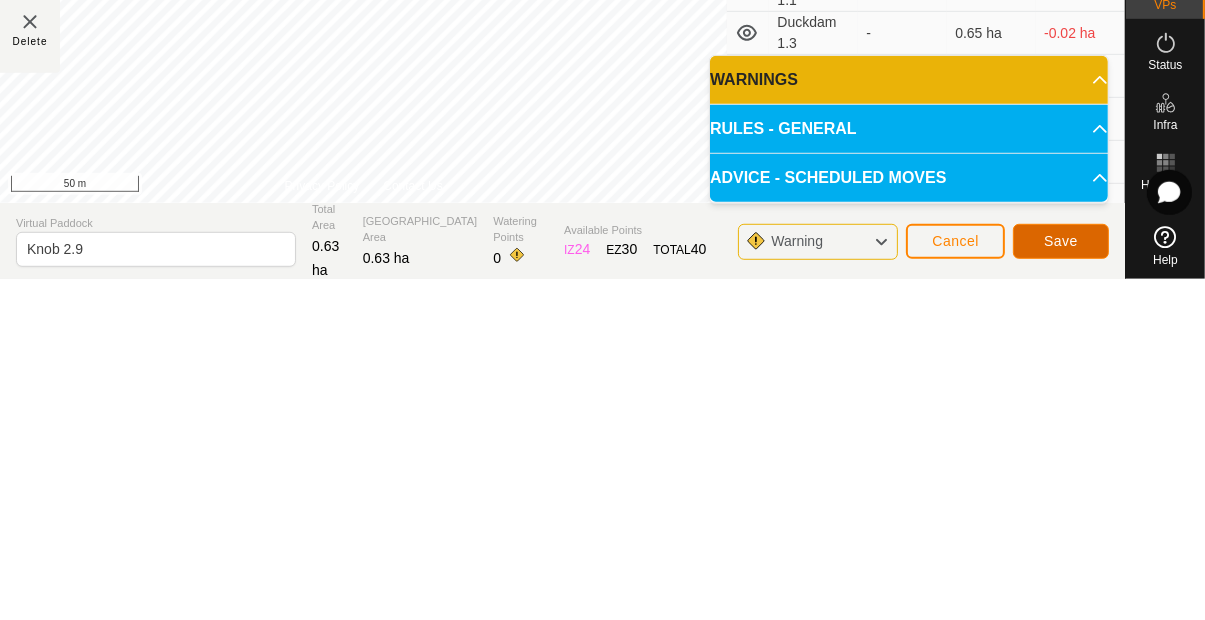 click on "Save" 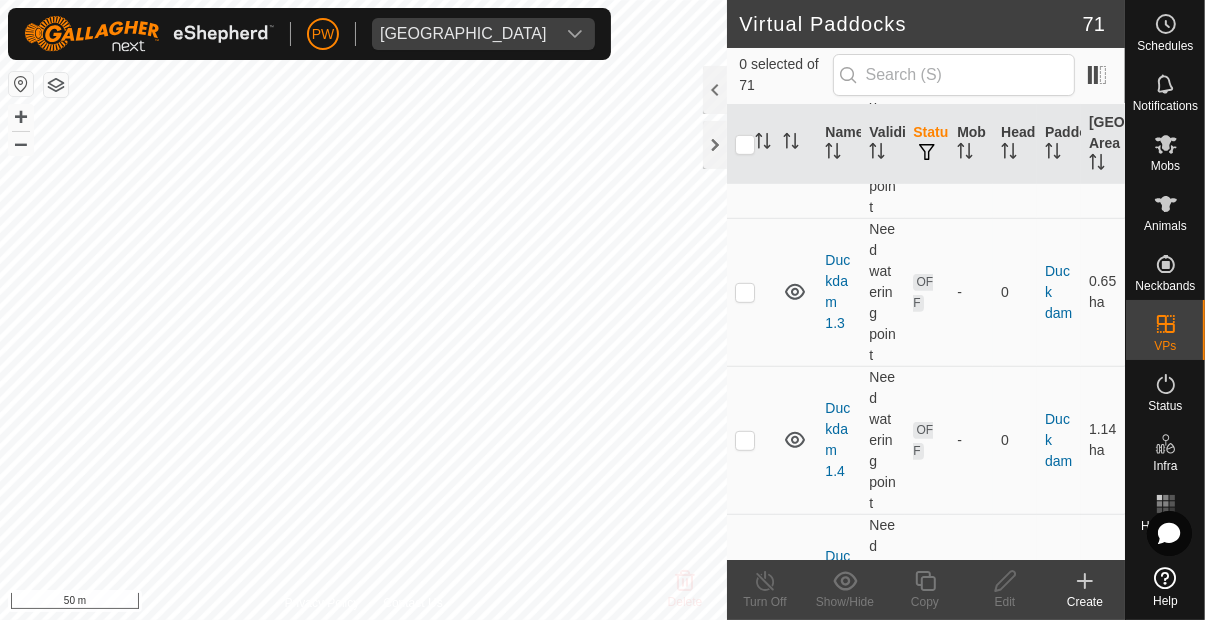 scroll, scrollTop: 871, scrollLeft: 0, axis: vertical 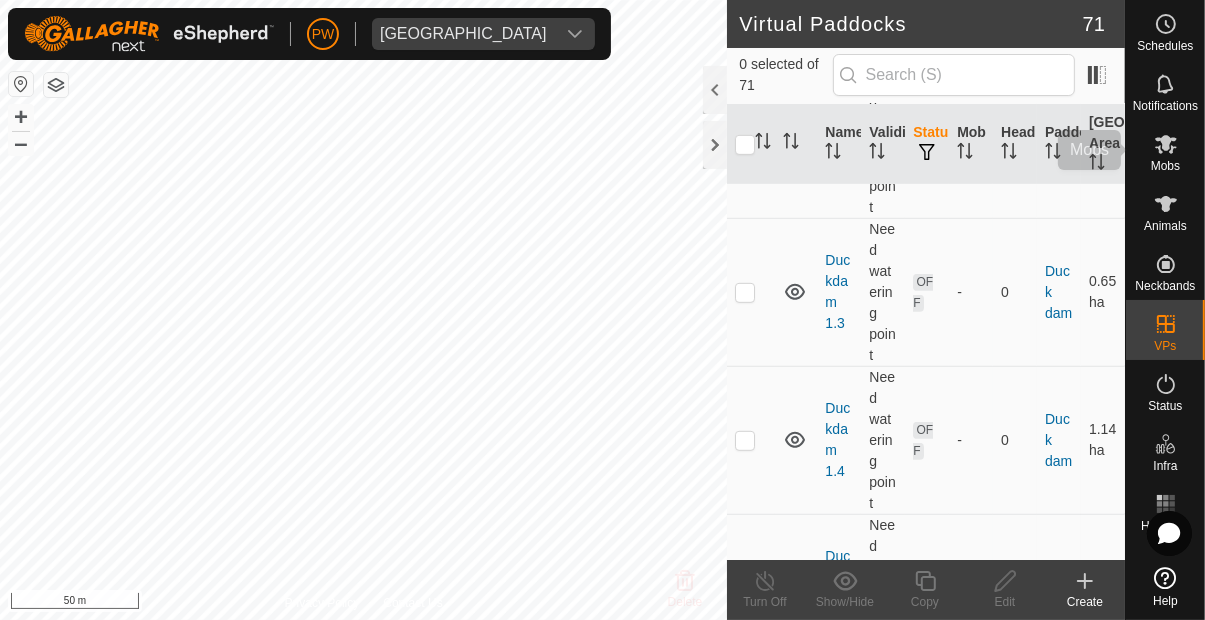 click 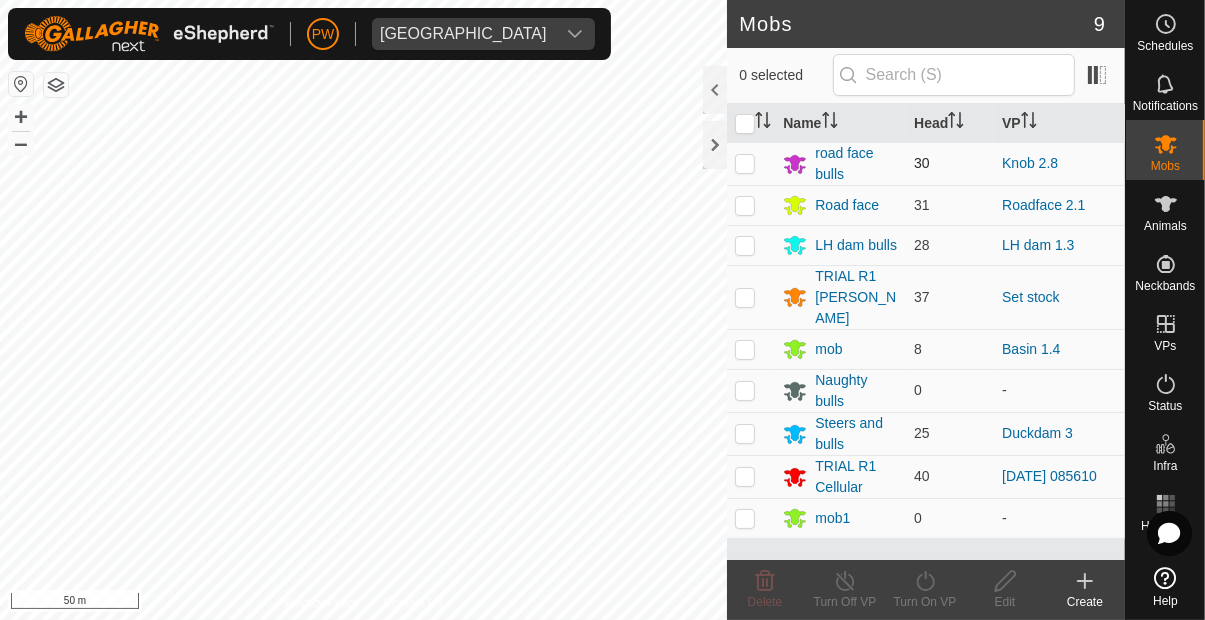 click at bounding box center (745, 163) 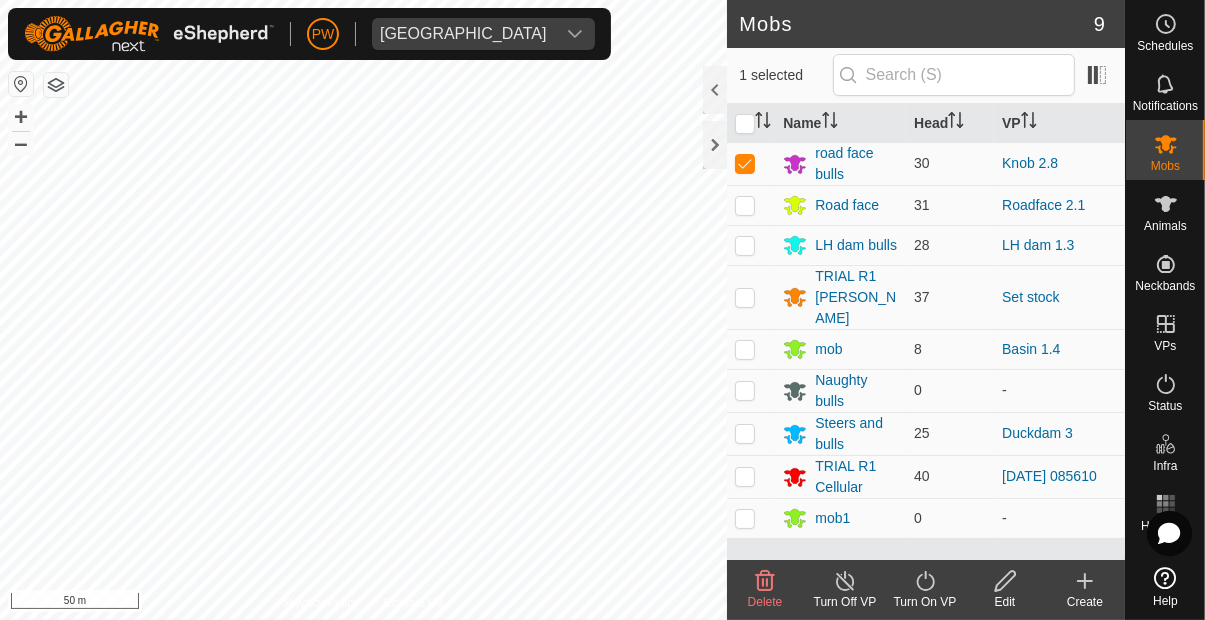 click on "Turn On VP" 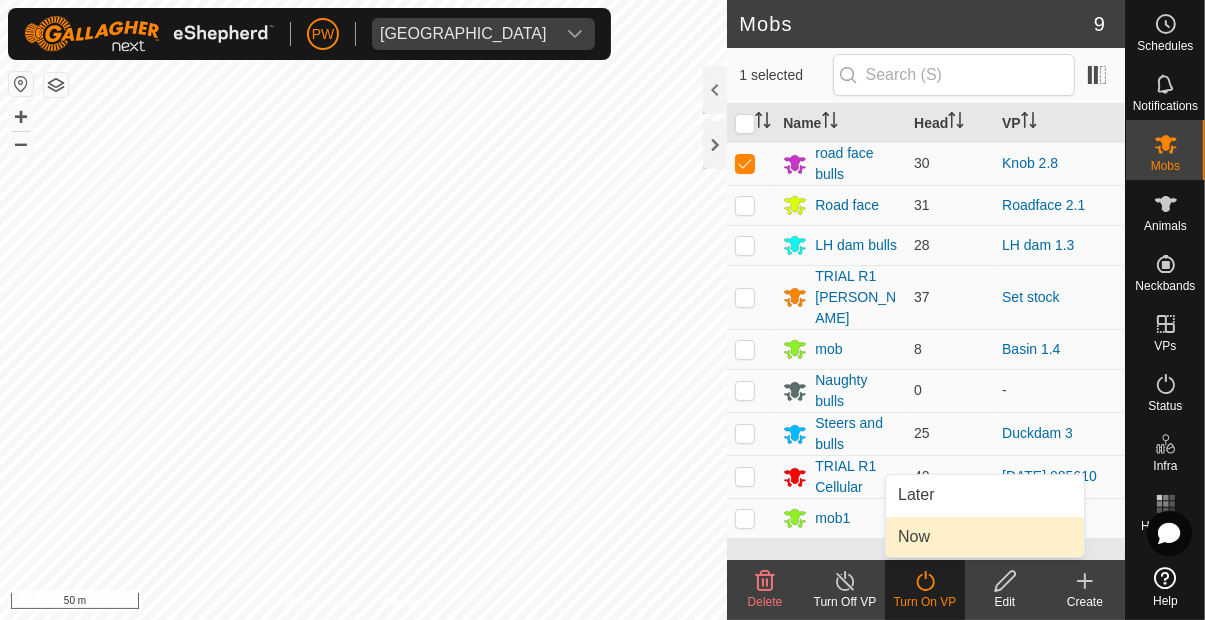 click on "Now" at bounding box center [985, 537] 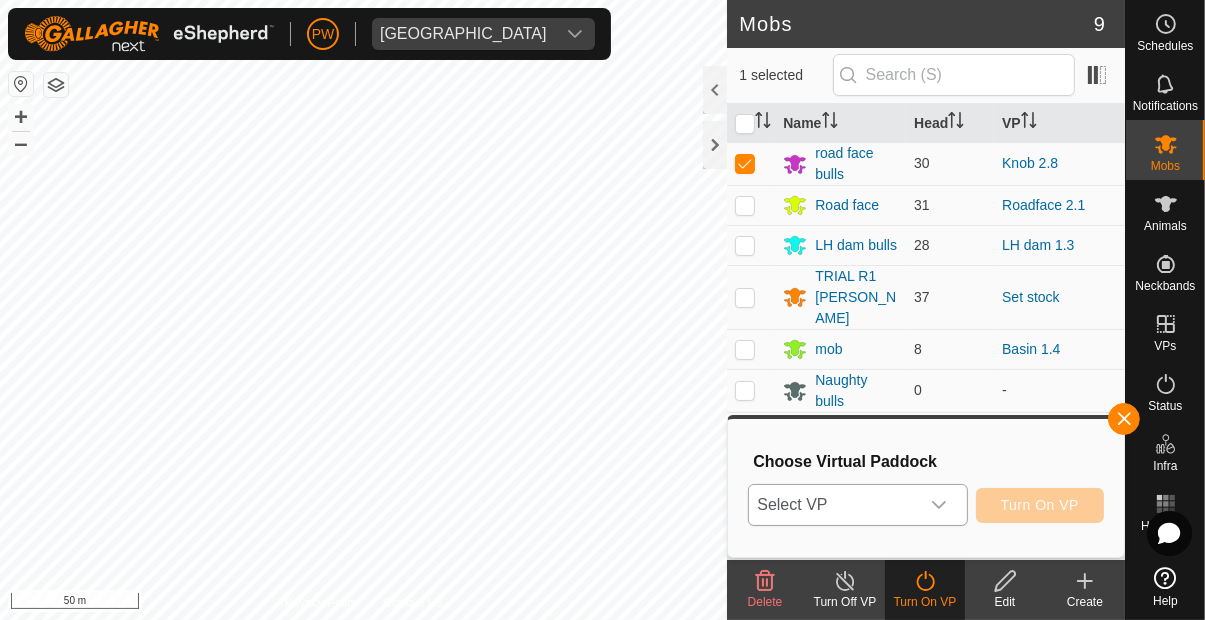 click 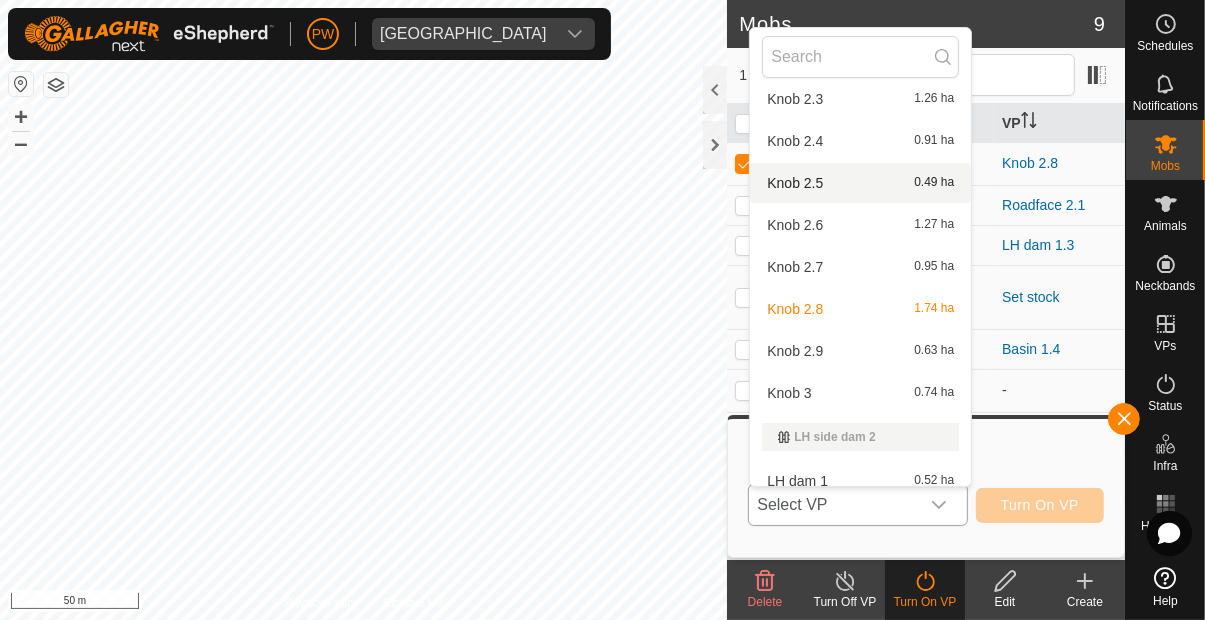 scroll, scrollTop: 1757, scrollLeft: 0, axis: vertical 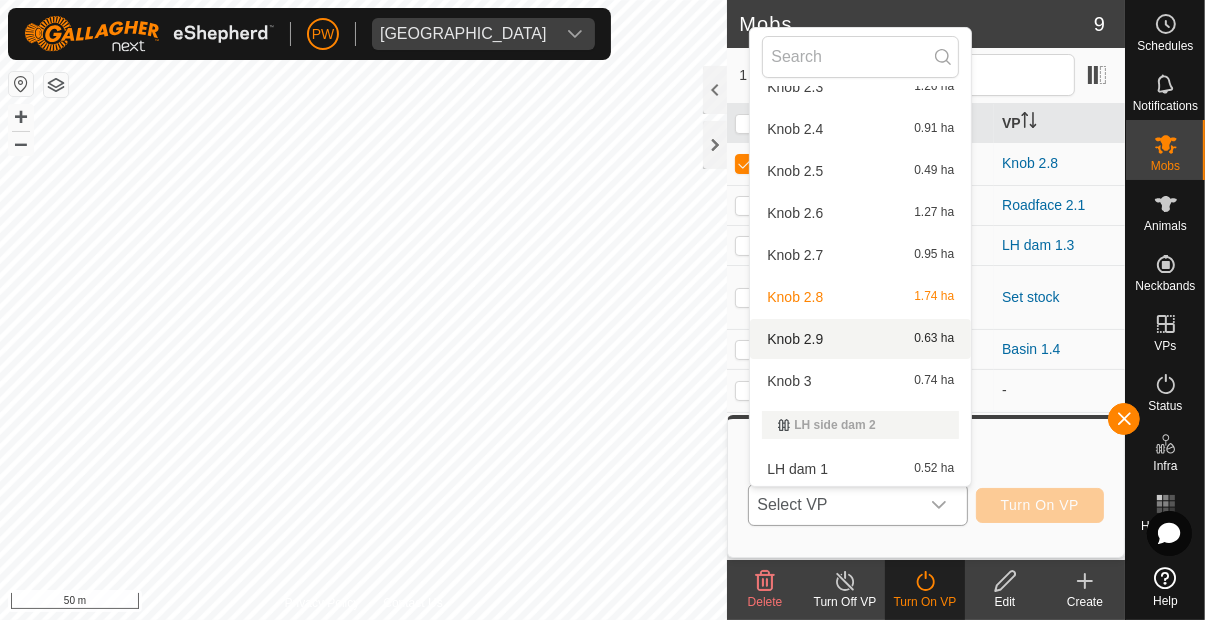 click on "Knob 2.9  0.63 ha" at bounding box center [860, 339] 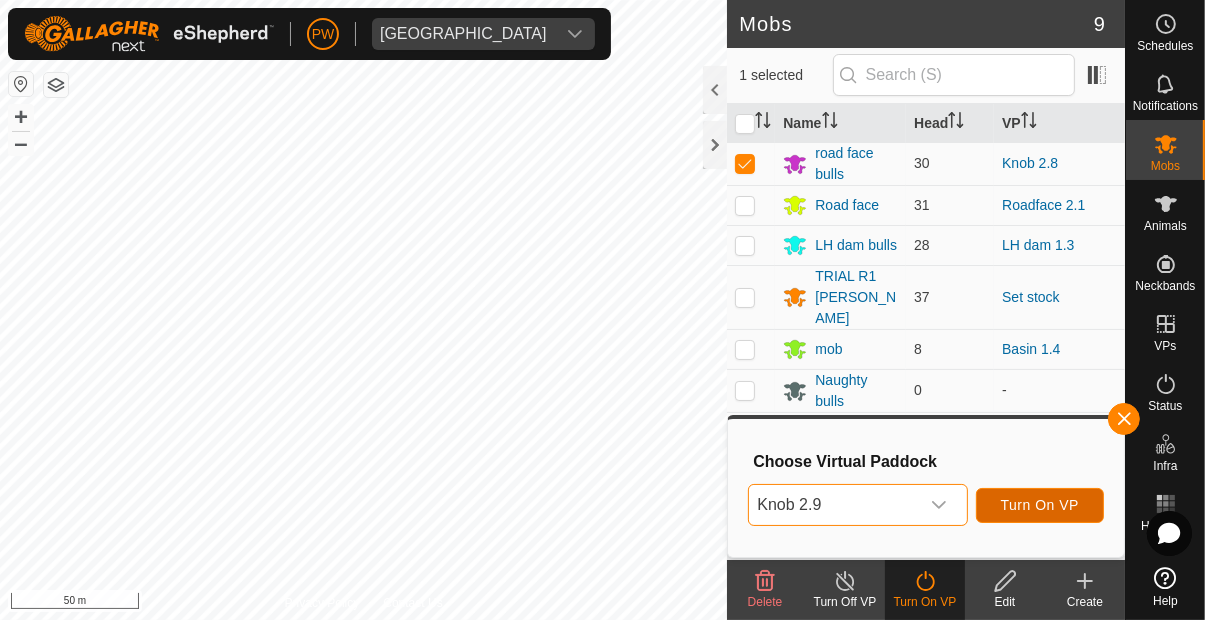 click on "Turn On VP" at bounding box center (1040, 505) 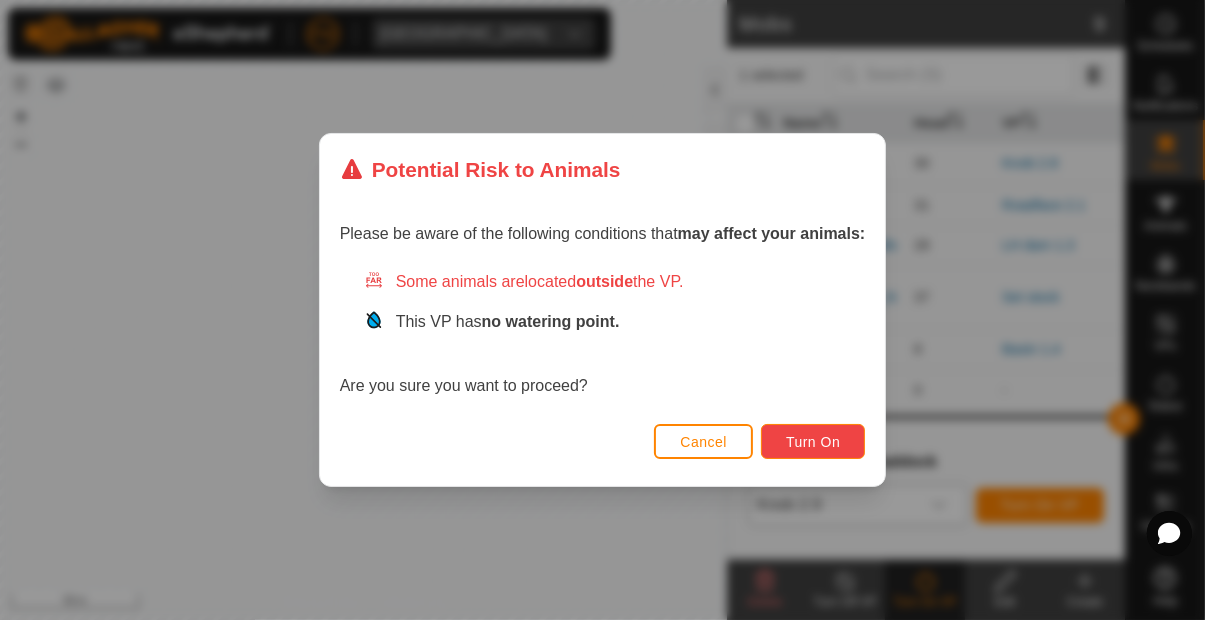 click on "Turn On" at bounding box center [813, 442] 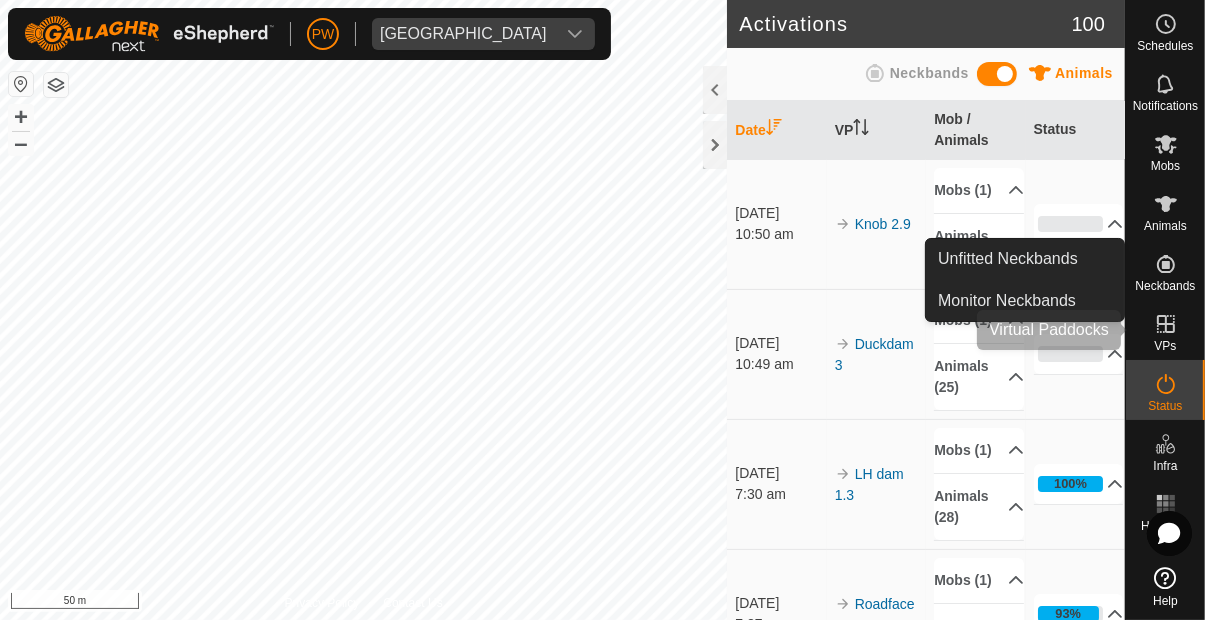 click 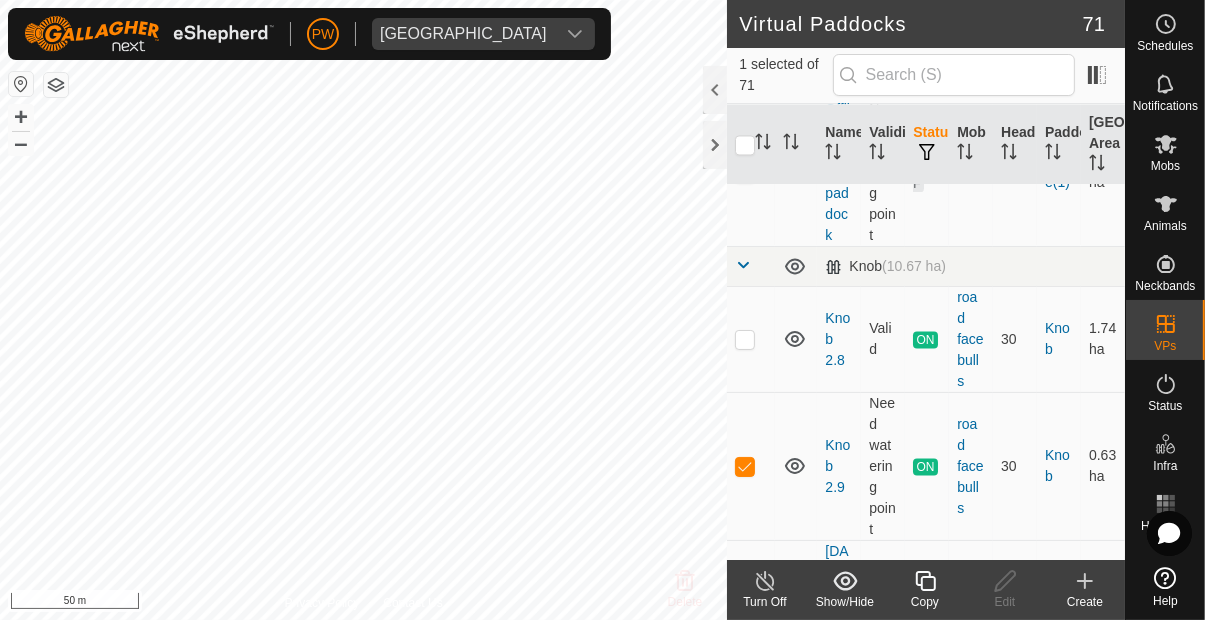 scroll, scrollTop: 3693, scrollLeft: 0, axis: vertical 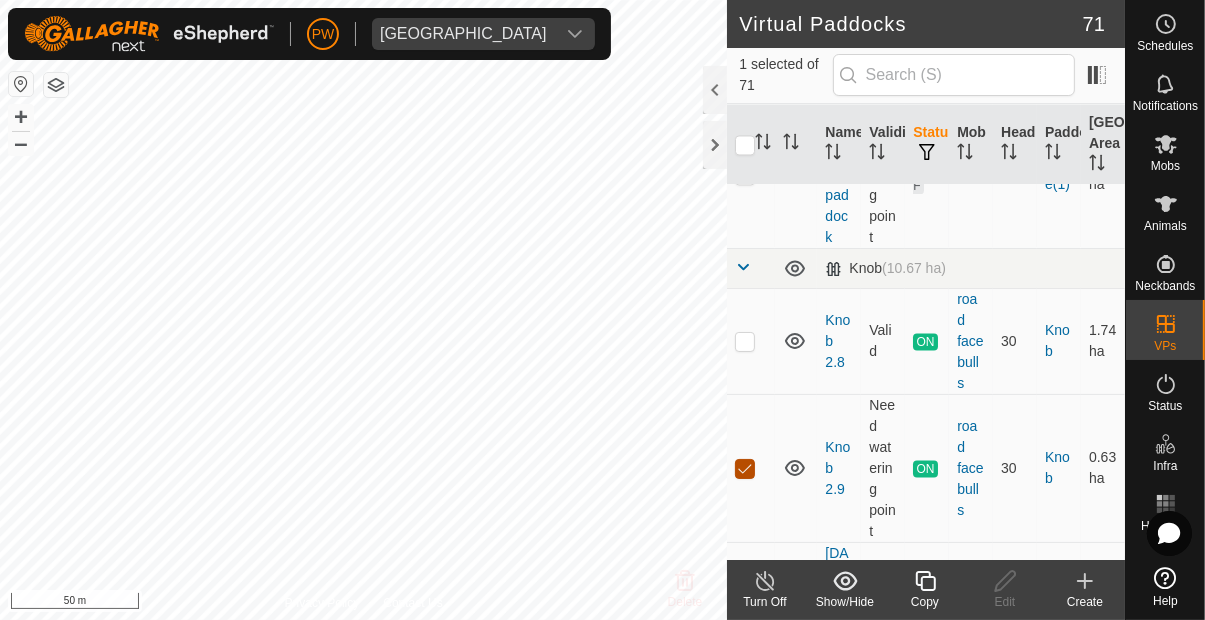 click at bounding box center (745, 469) 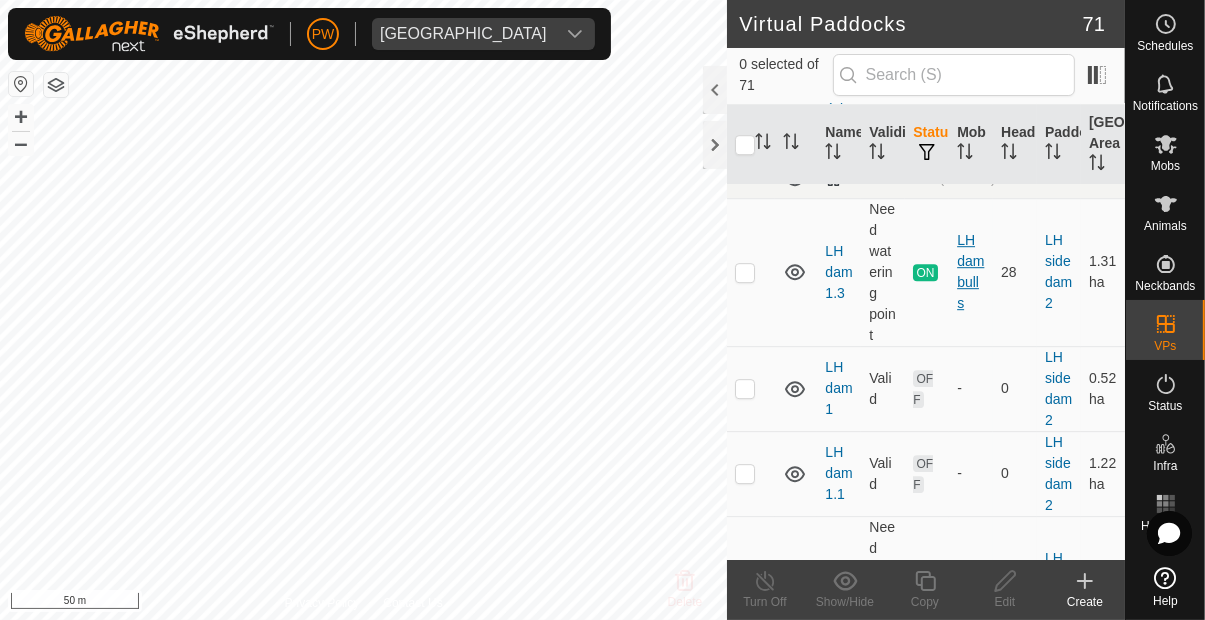 scroll, scrollTop: 5394, scrollLeft: 0, axis: vertical 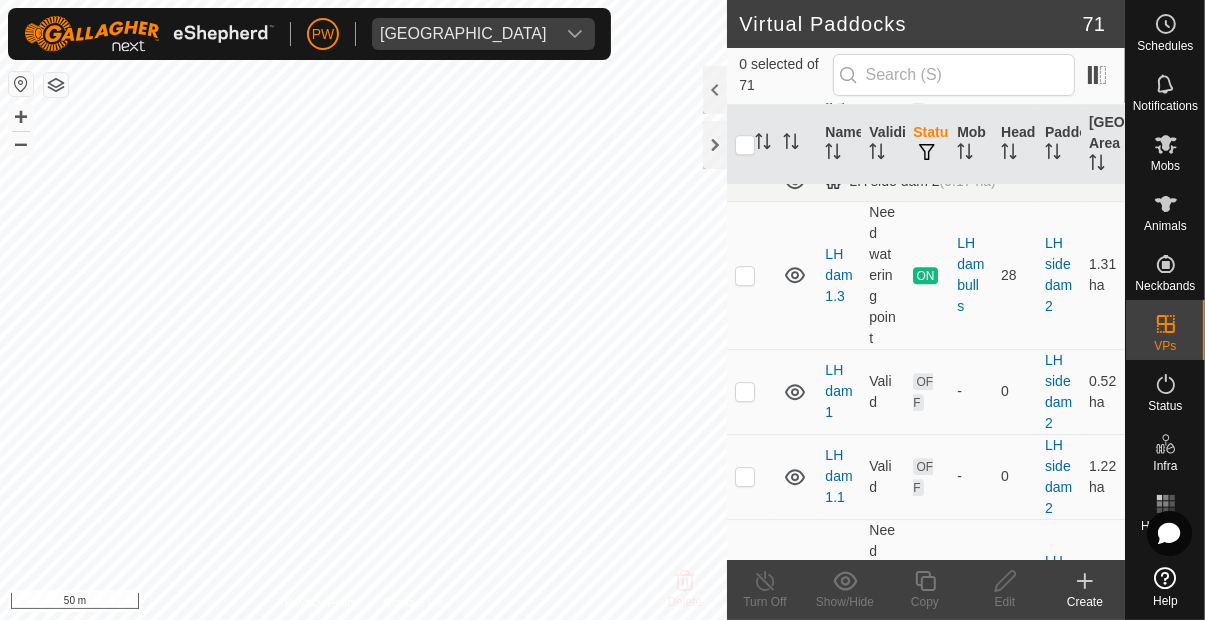 click at bounding box center (745, 276) 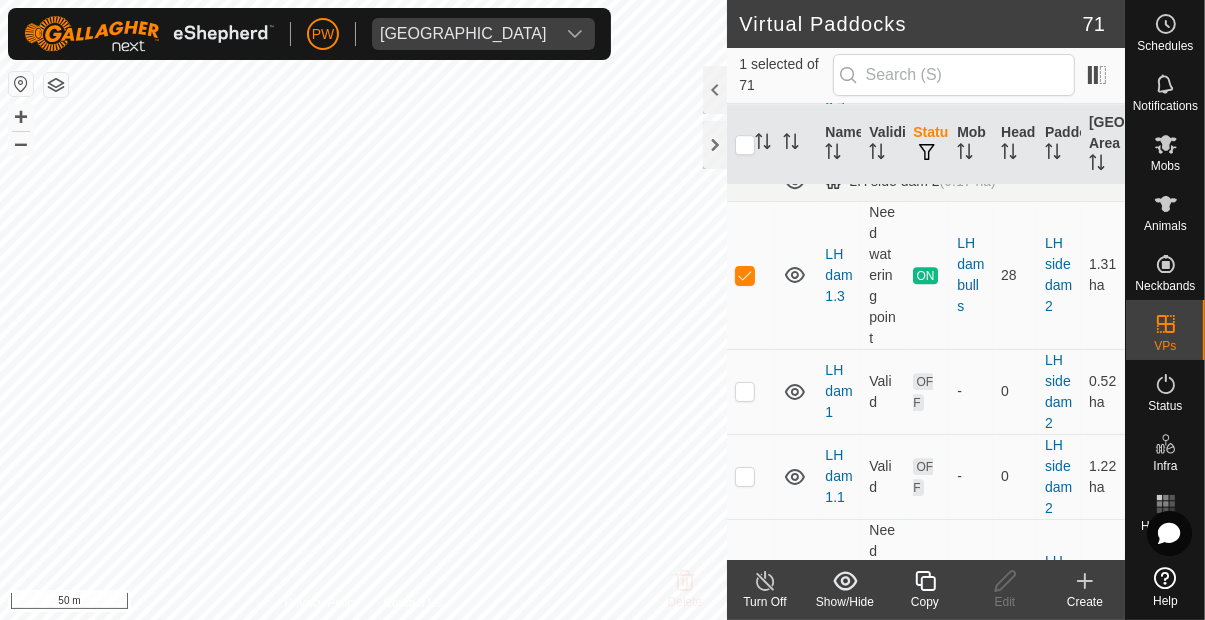 click 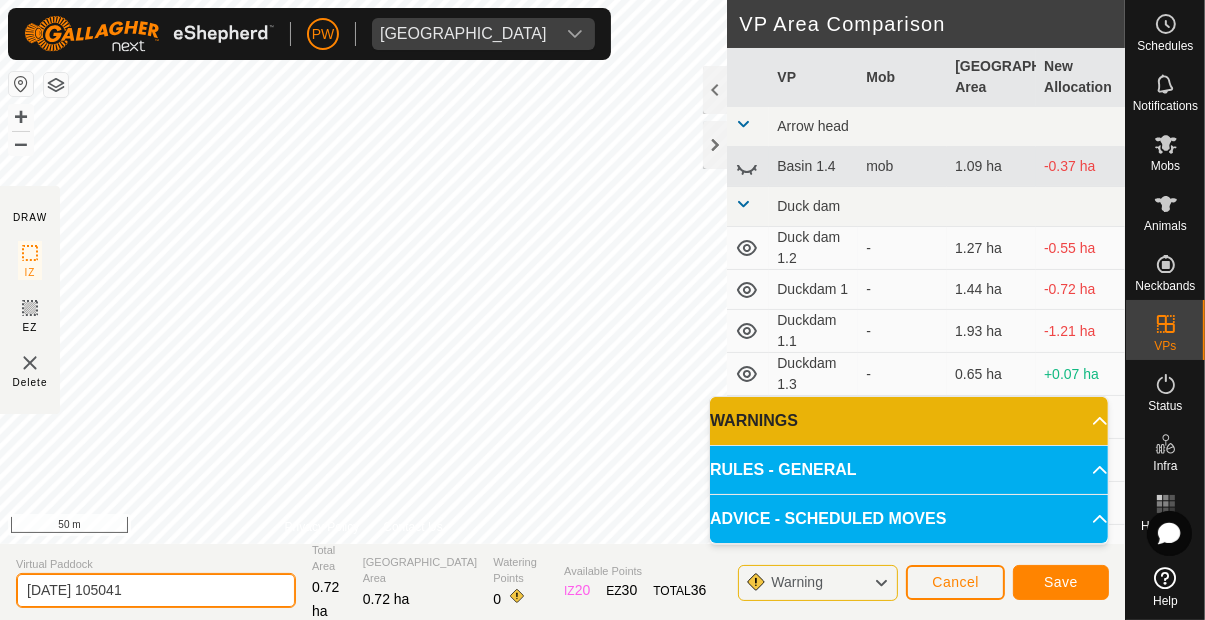 click on "[DATE] 105041" 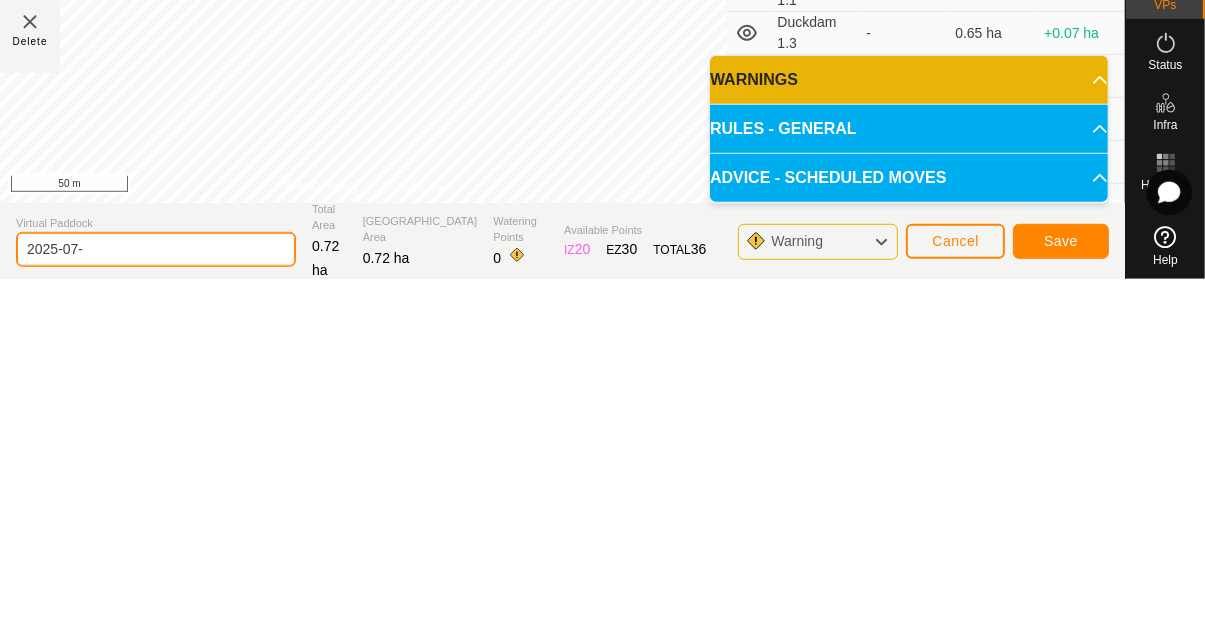 type on "2025-07" 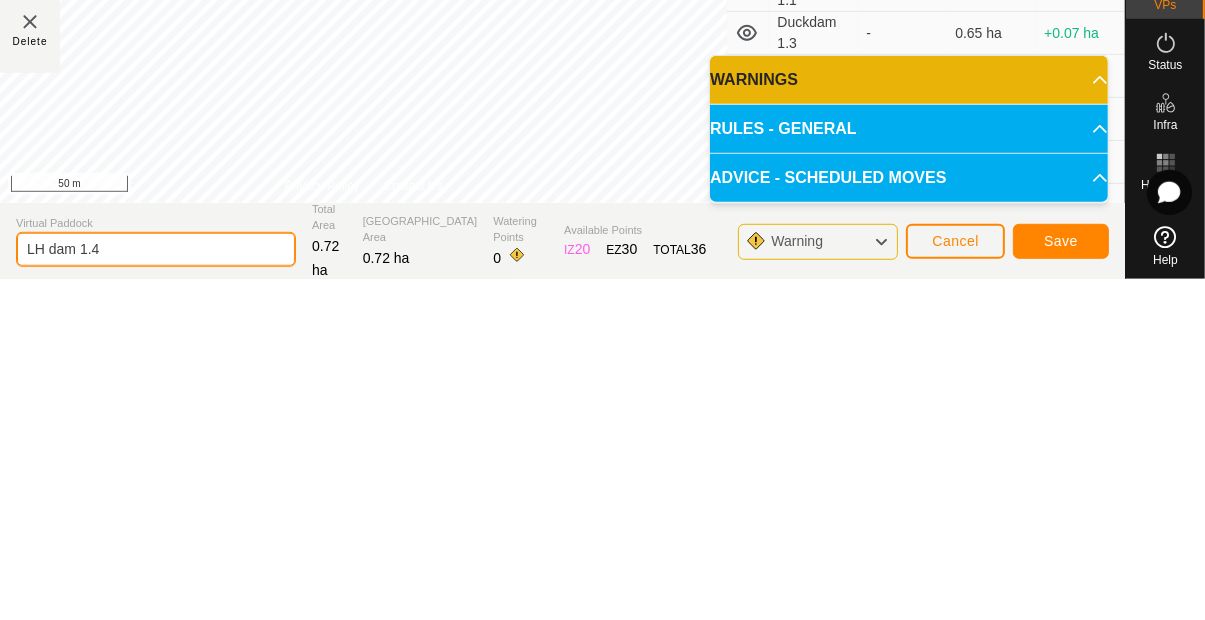 type on "LH dam 1.4" 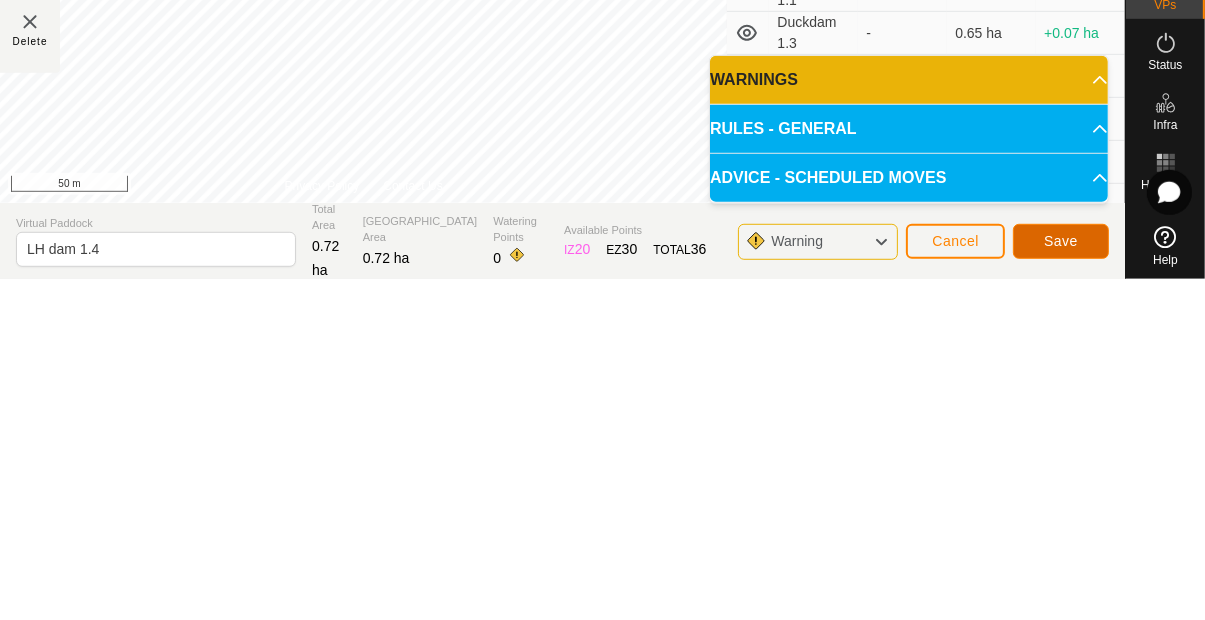 click on "Save" 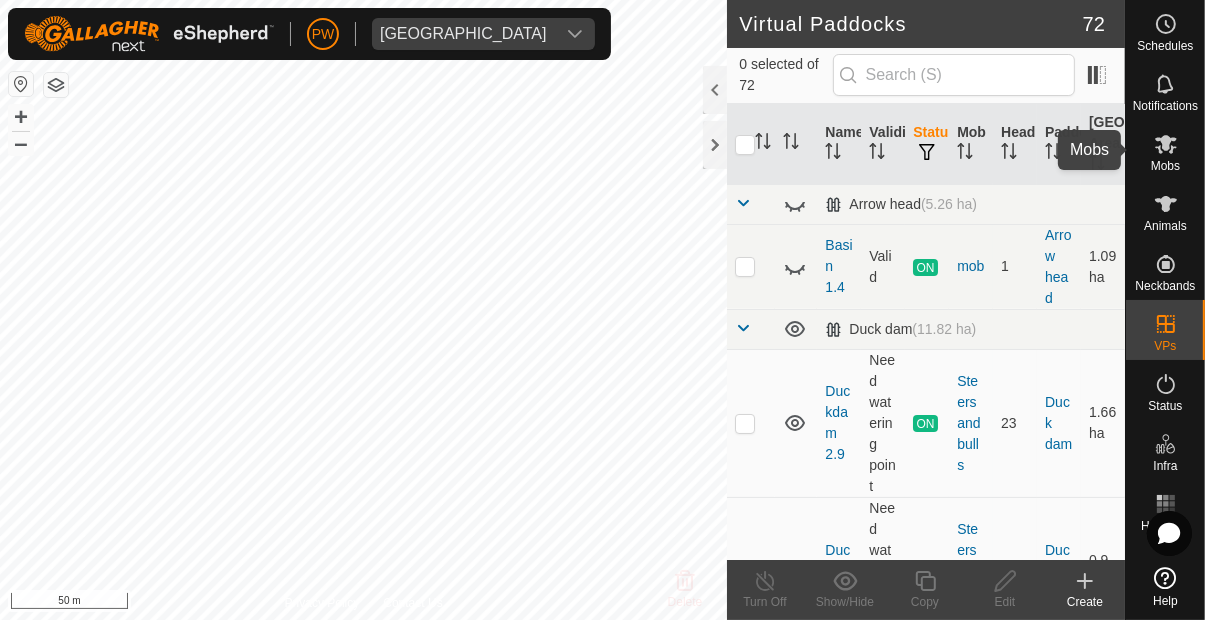 click at bounding box center (1166, 144) 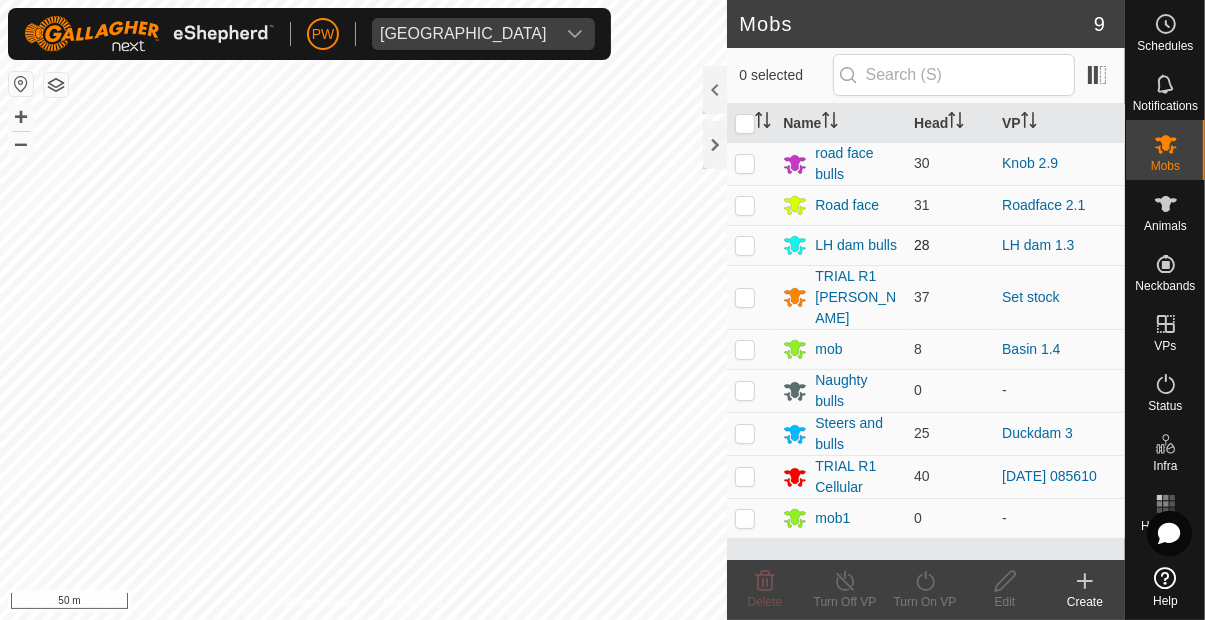 click at bounding box center [745, 245] 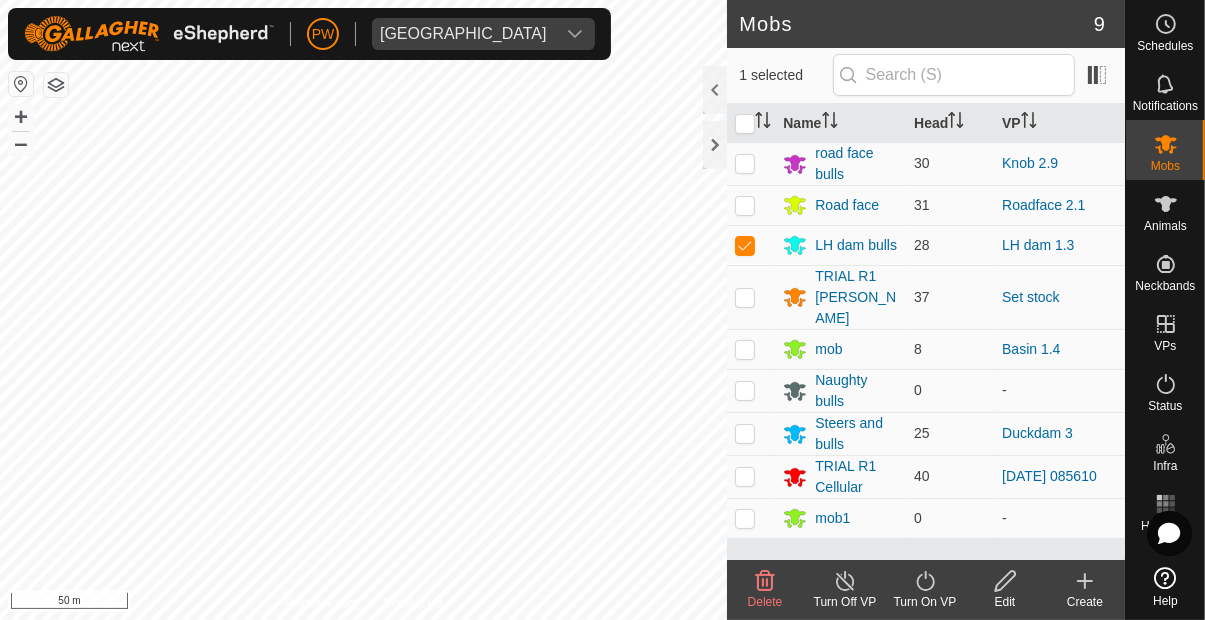 click 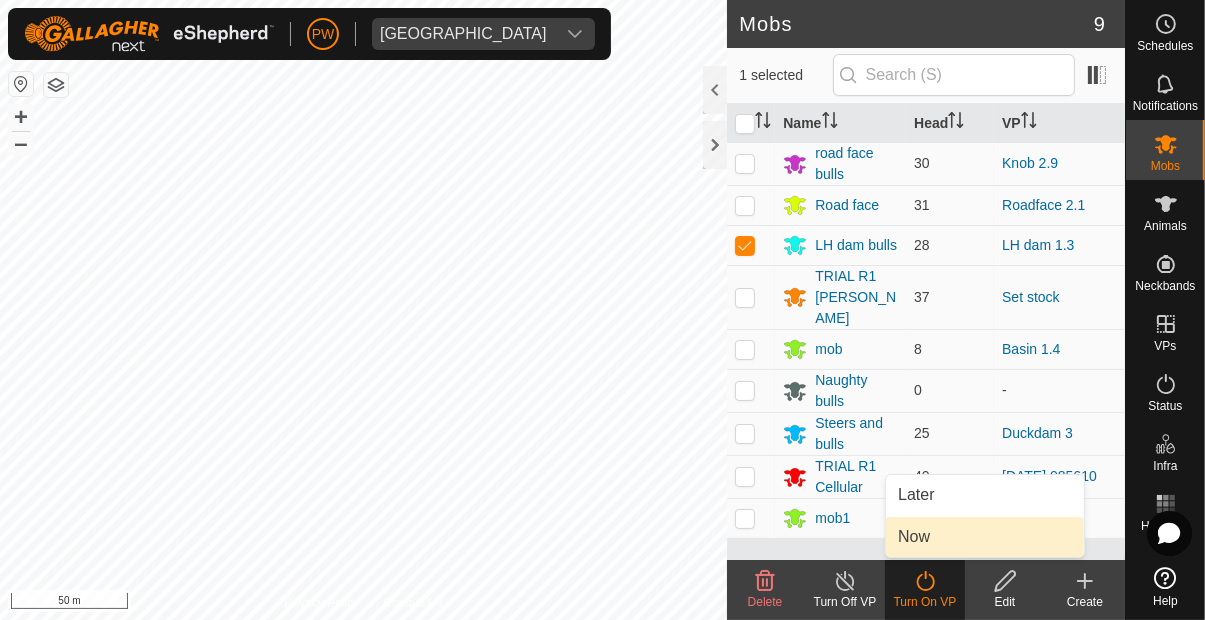 click on "Now" at bounding box center (985, 537) 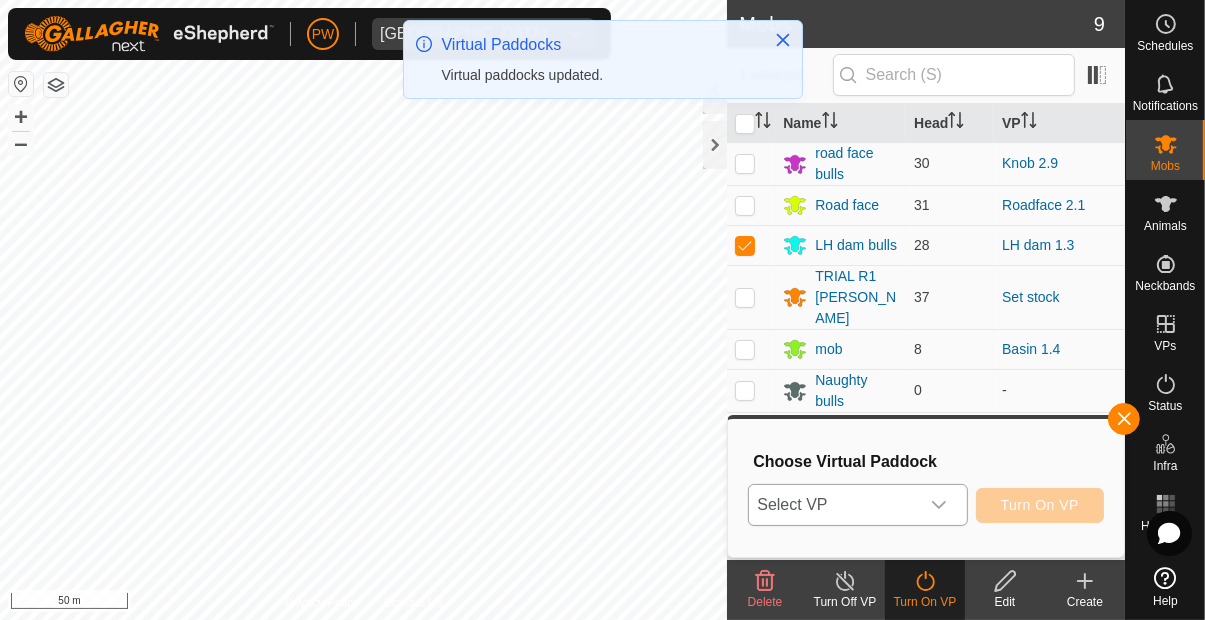 click 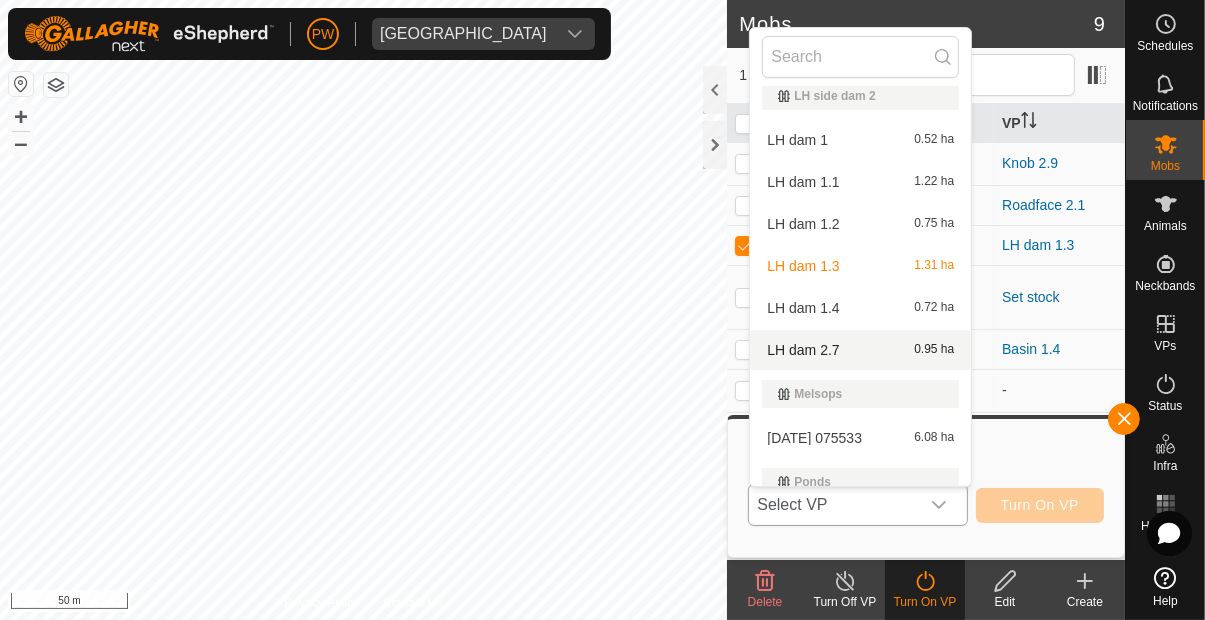 scroll, scrollTop: 2084, scrollLeft: 0, axis: vertical 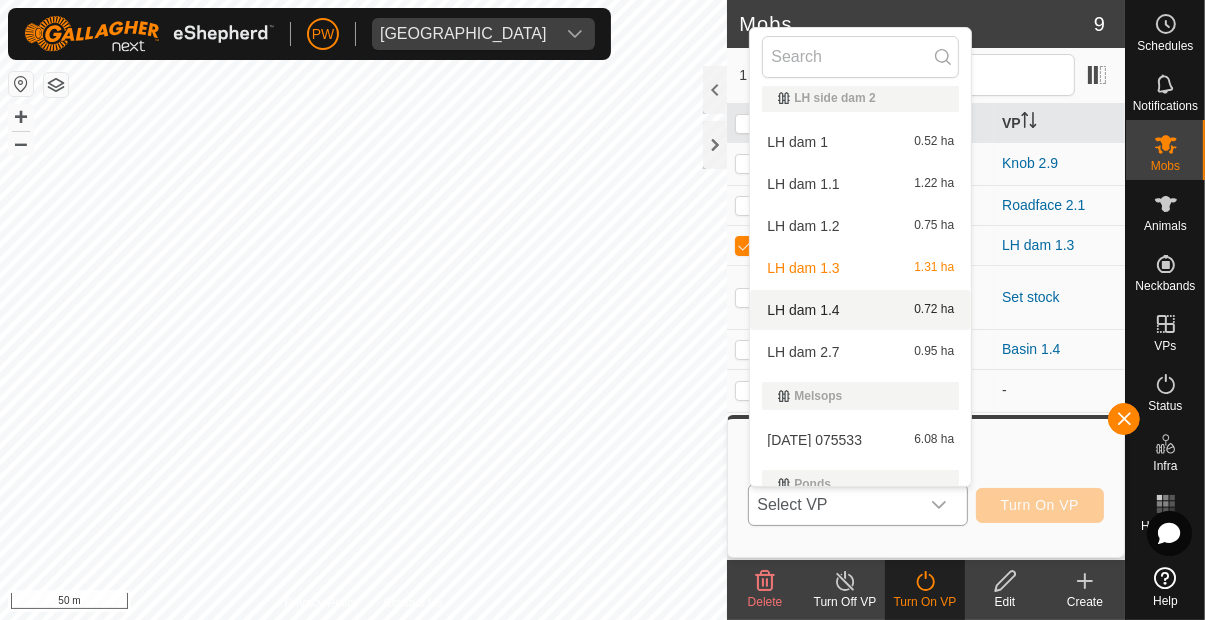 click on "LH dam 1.4  0.72 ha" at bounding box center [860, 310] 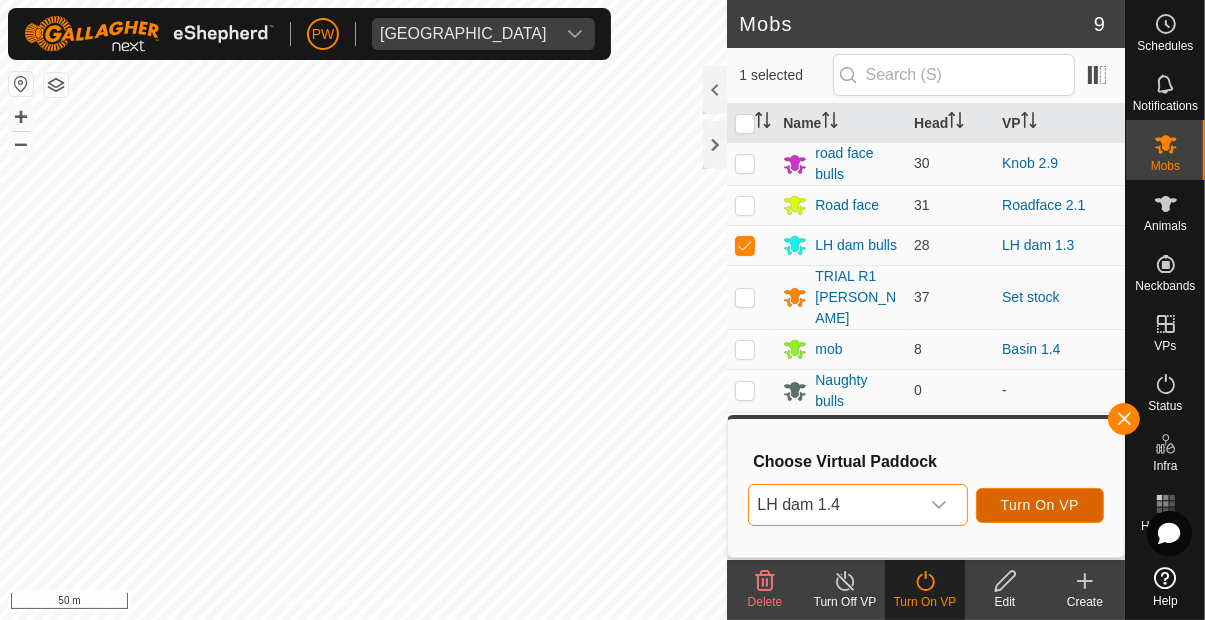 click on "Turn On VP" at bounding box center [1040, 505] 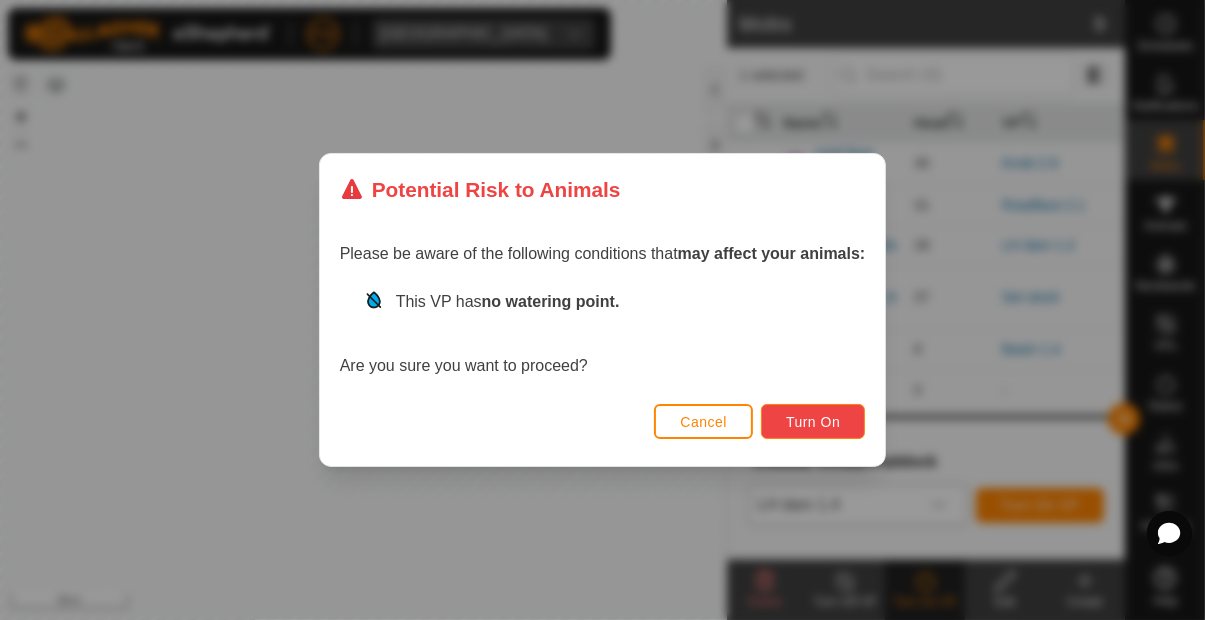 click on "Turn On" at bounding box center [813, 422] 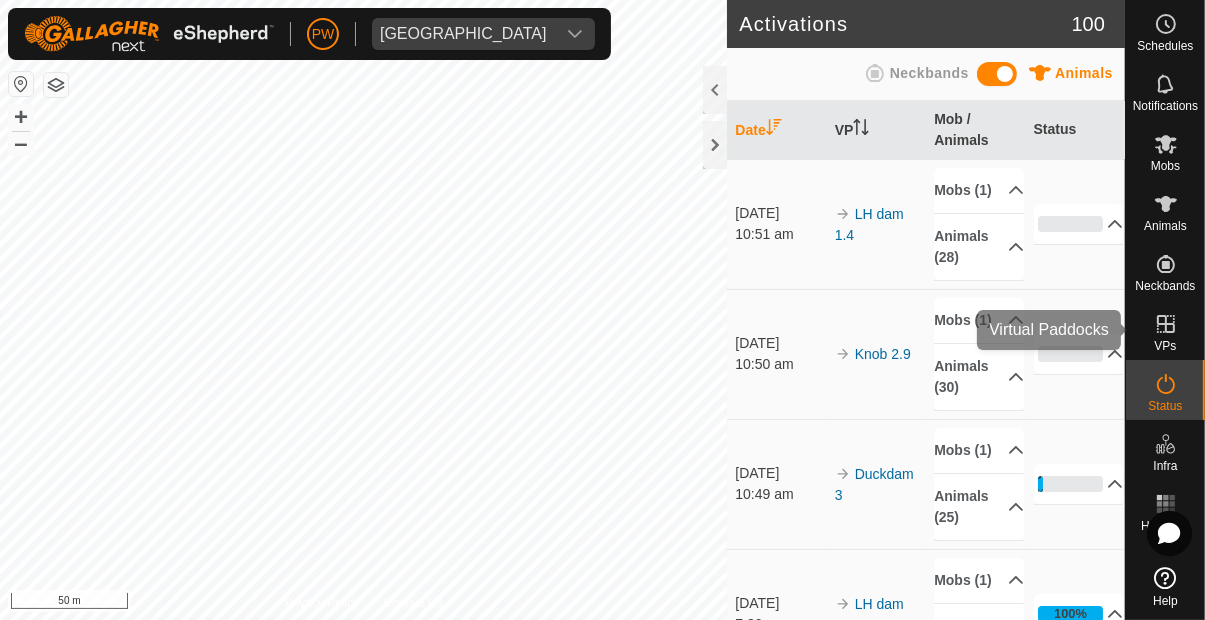 click 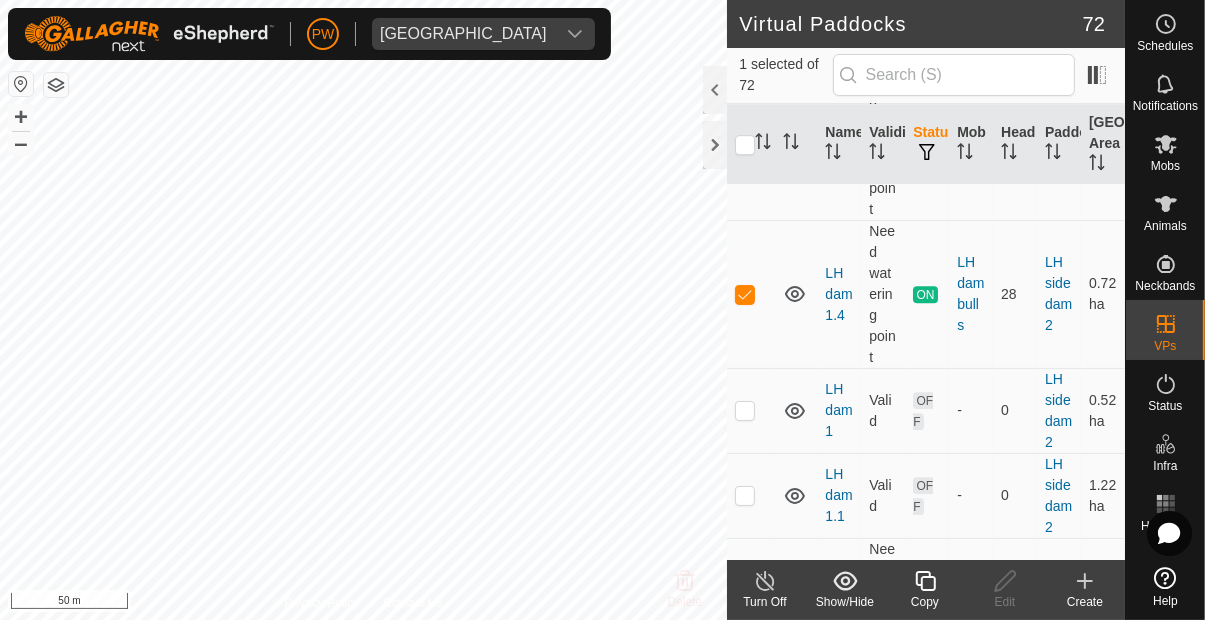scroll, scrollTop: 5529, scrollLeft: 0, axis: vertical 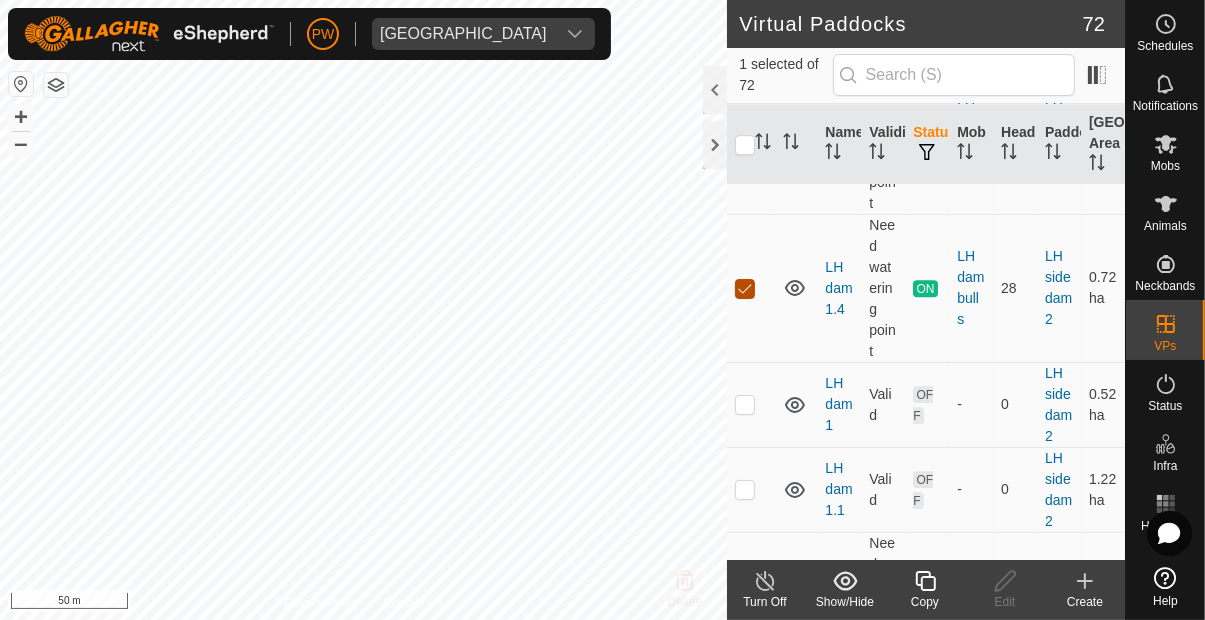 click at bounding box center (745, 289) 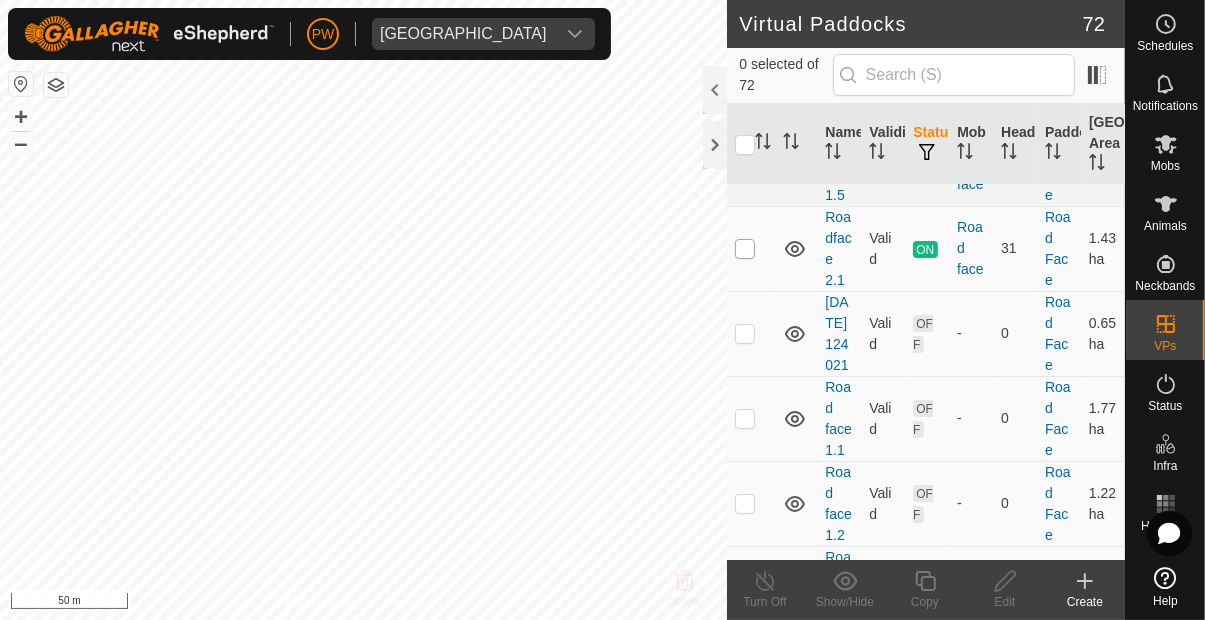 scroll, scrollTop: 6675, scrollLeft: 0, axis: vertical 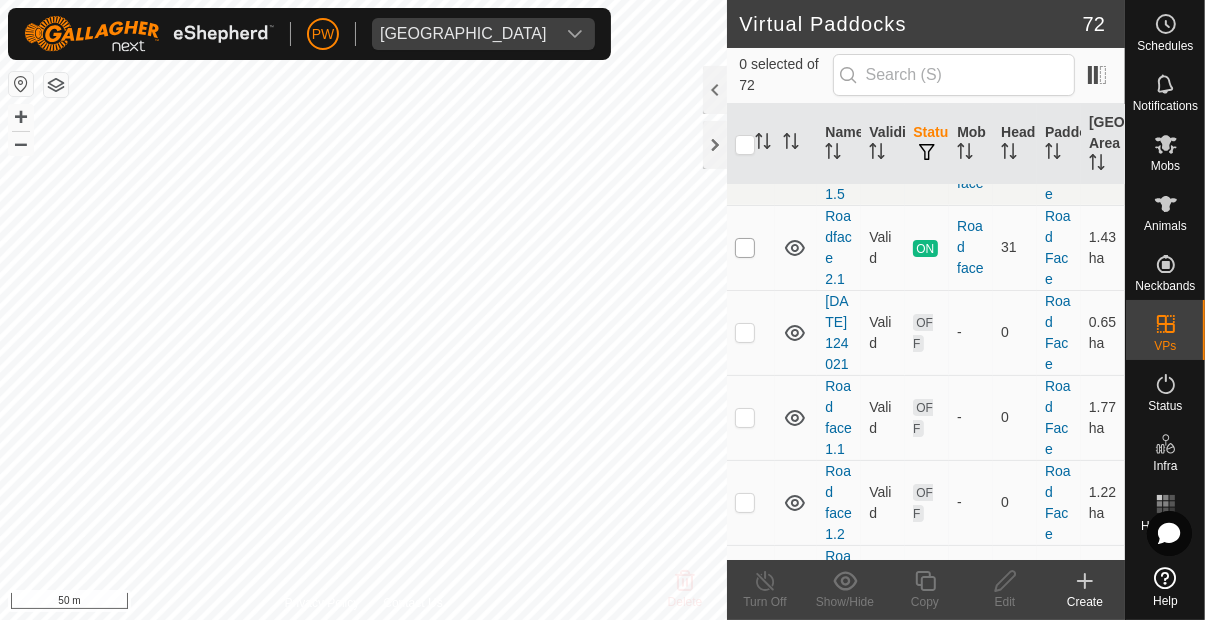 click at bounding box center [745, 248] 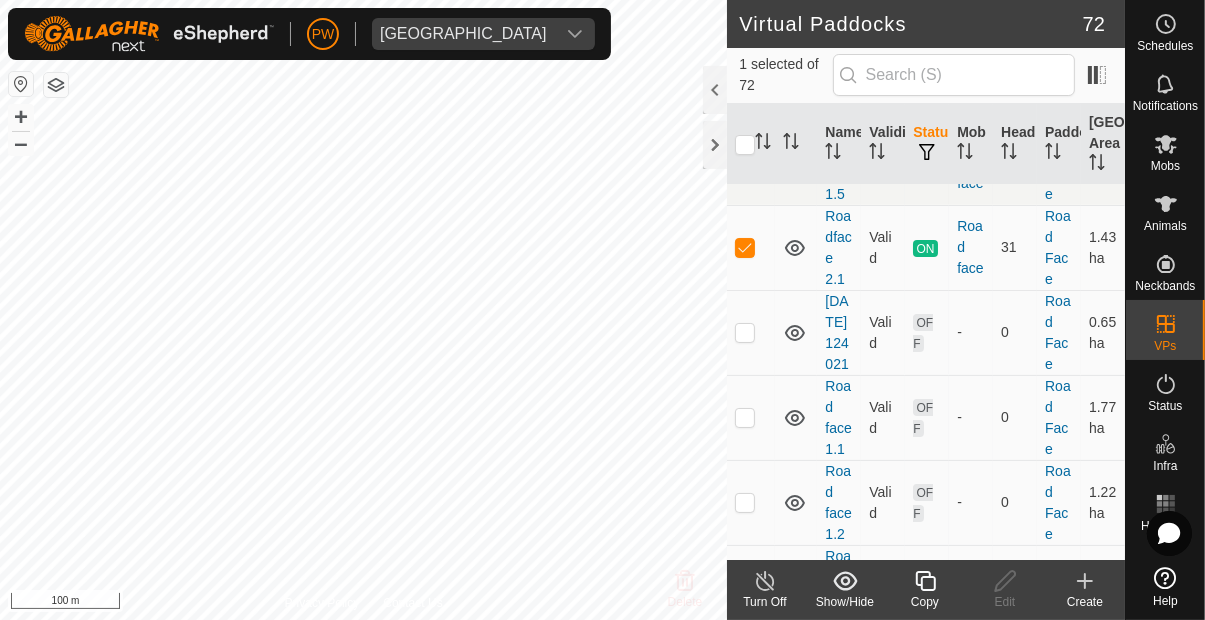 click 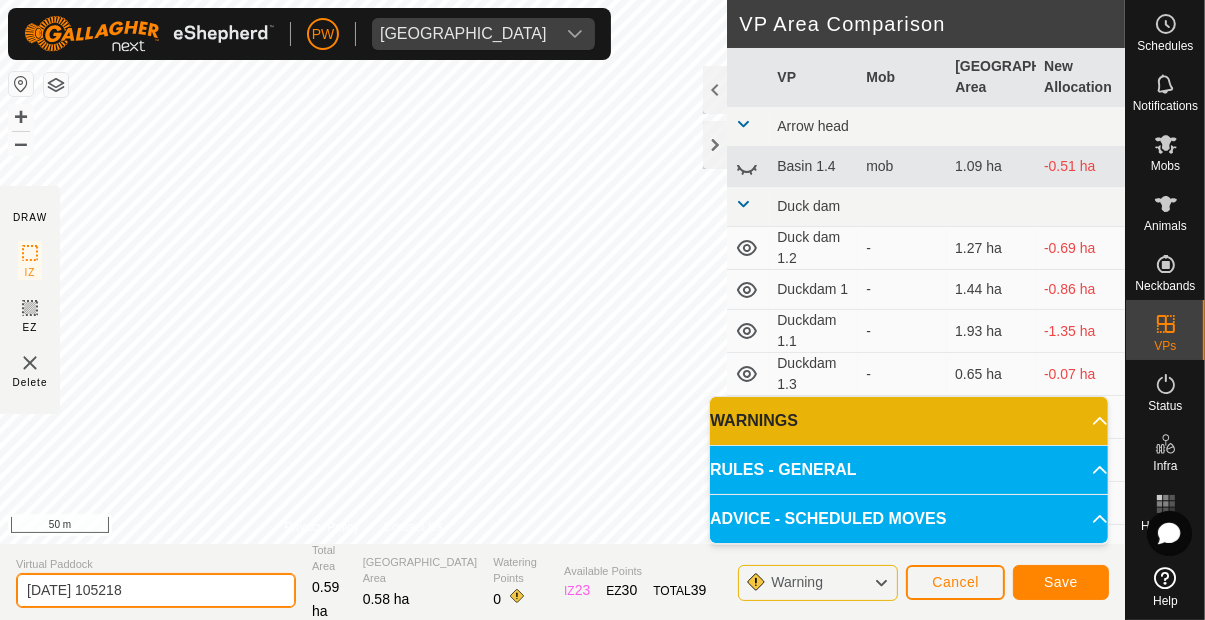 click on "[DATE] 105218" 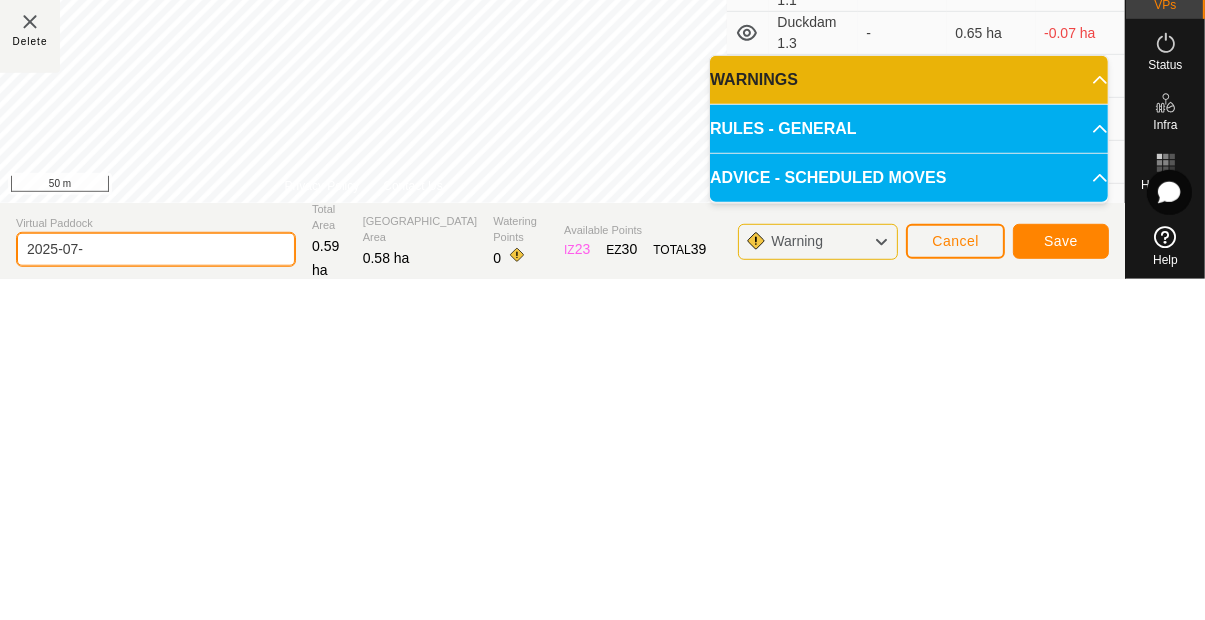 type on "2025-07" 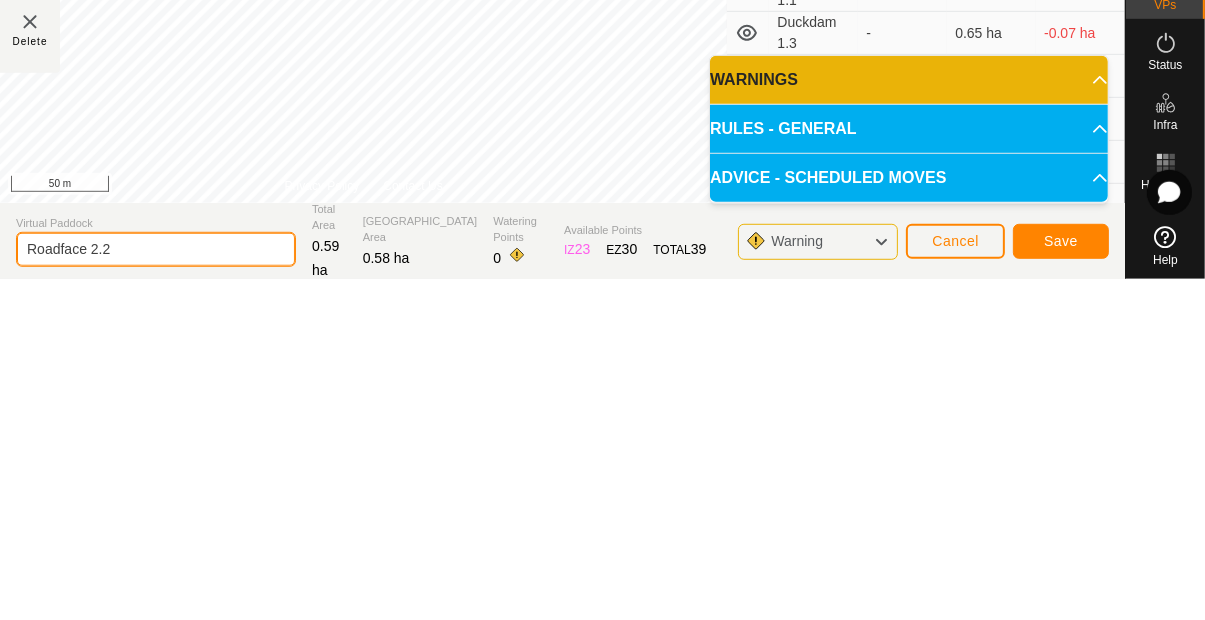 type on "Roadface 2.2" 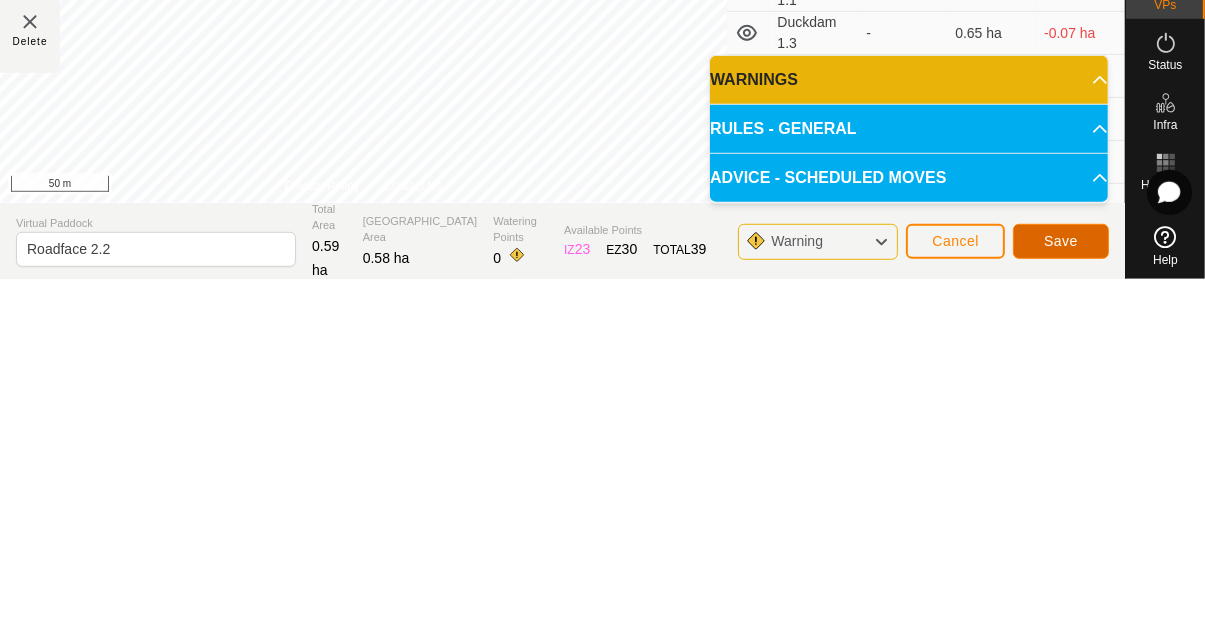 click on "Save" 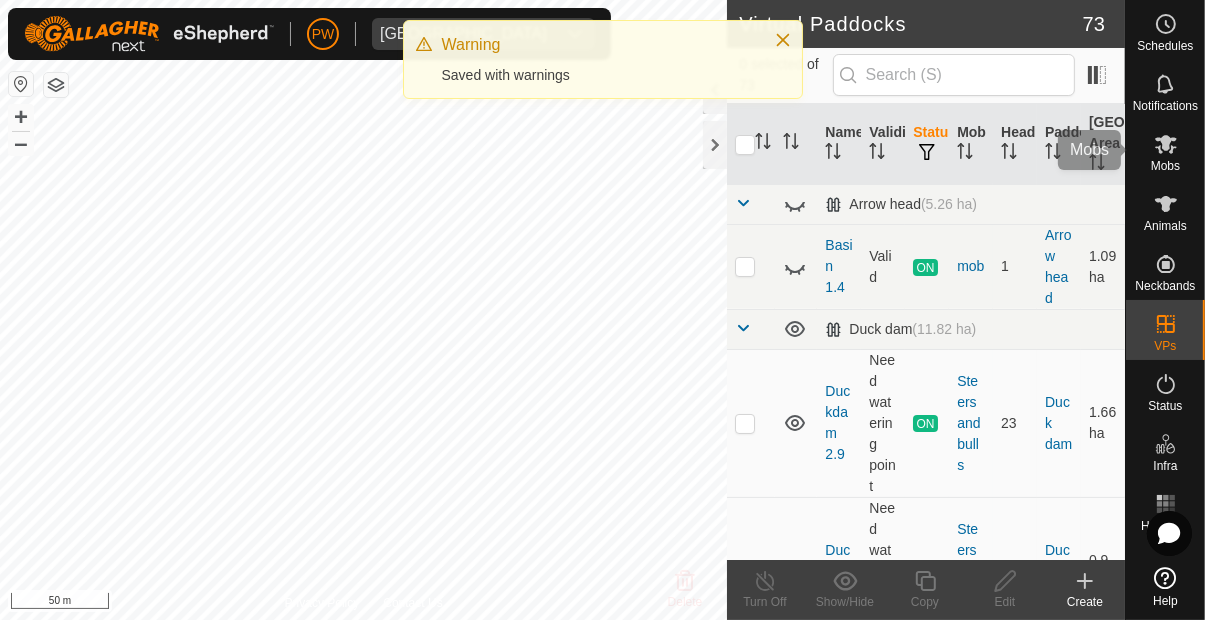 click 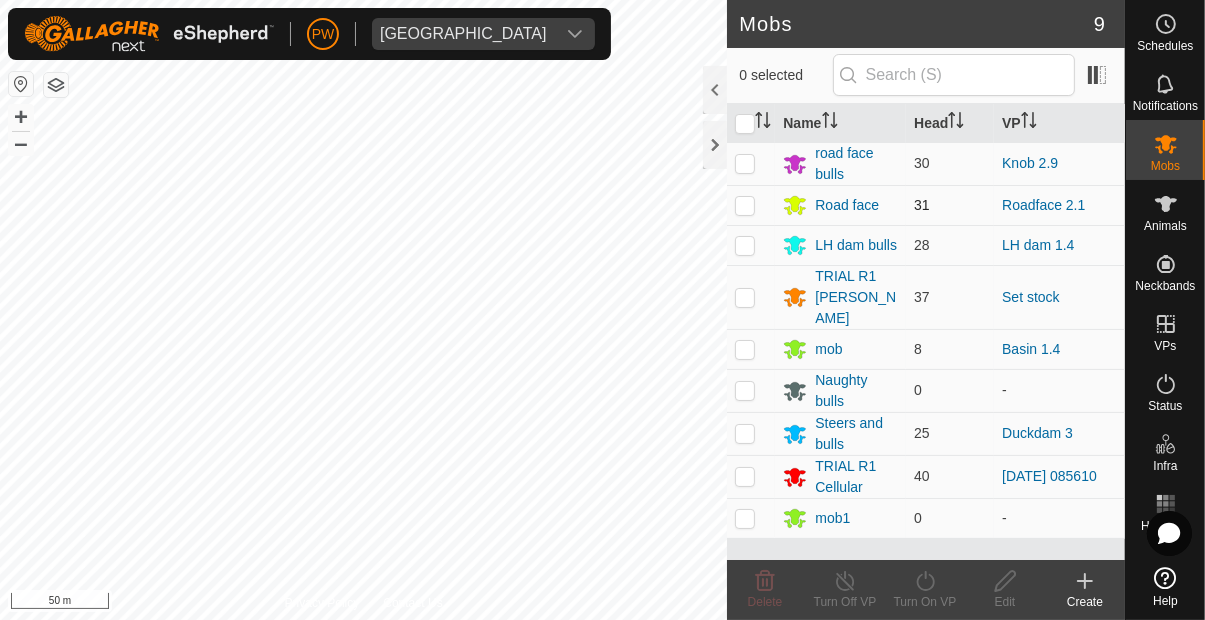 click at bounding box center [745, 205] 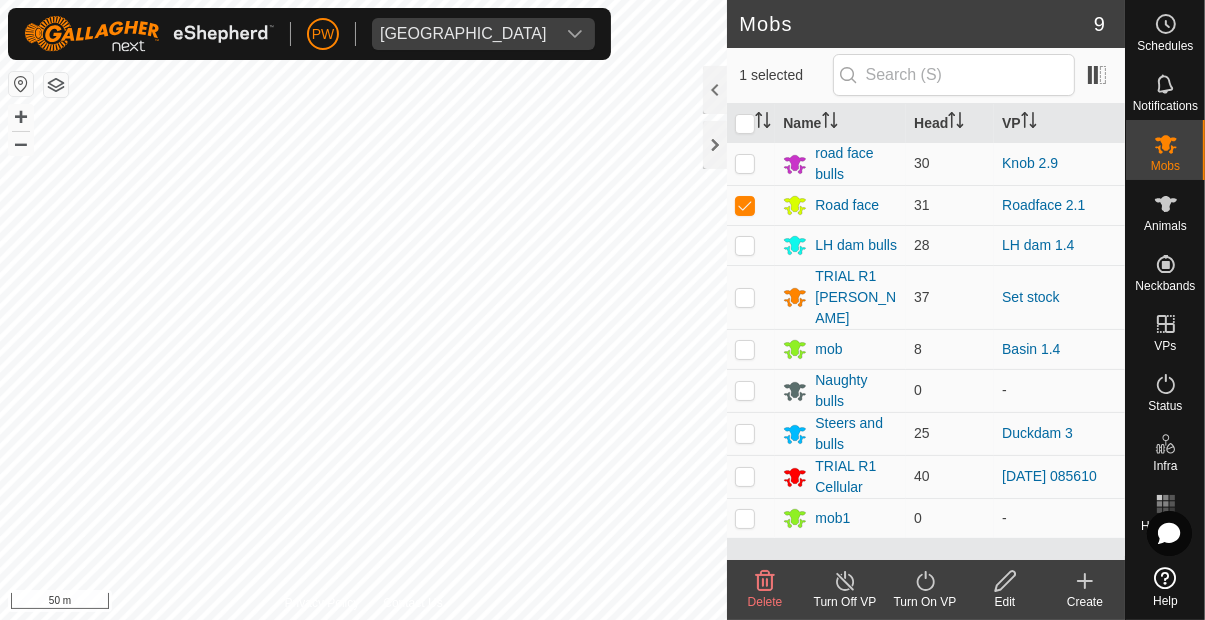 click on "Turn On VP" 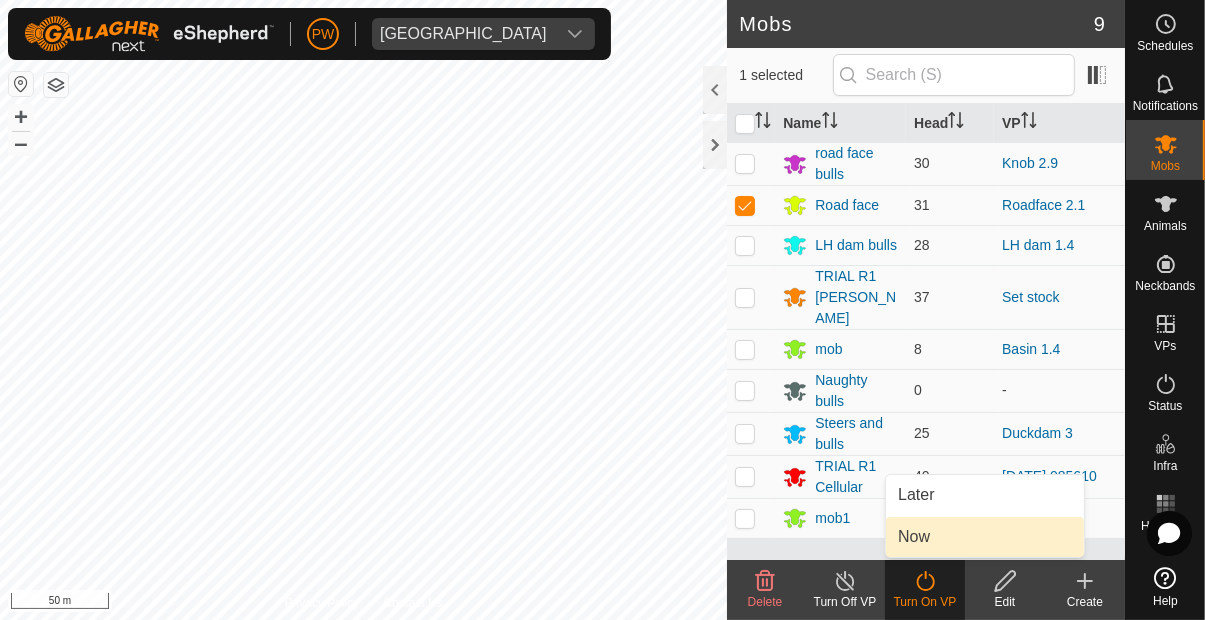 click on "Now" at bounding box center [985, 537] 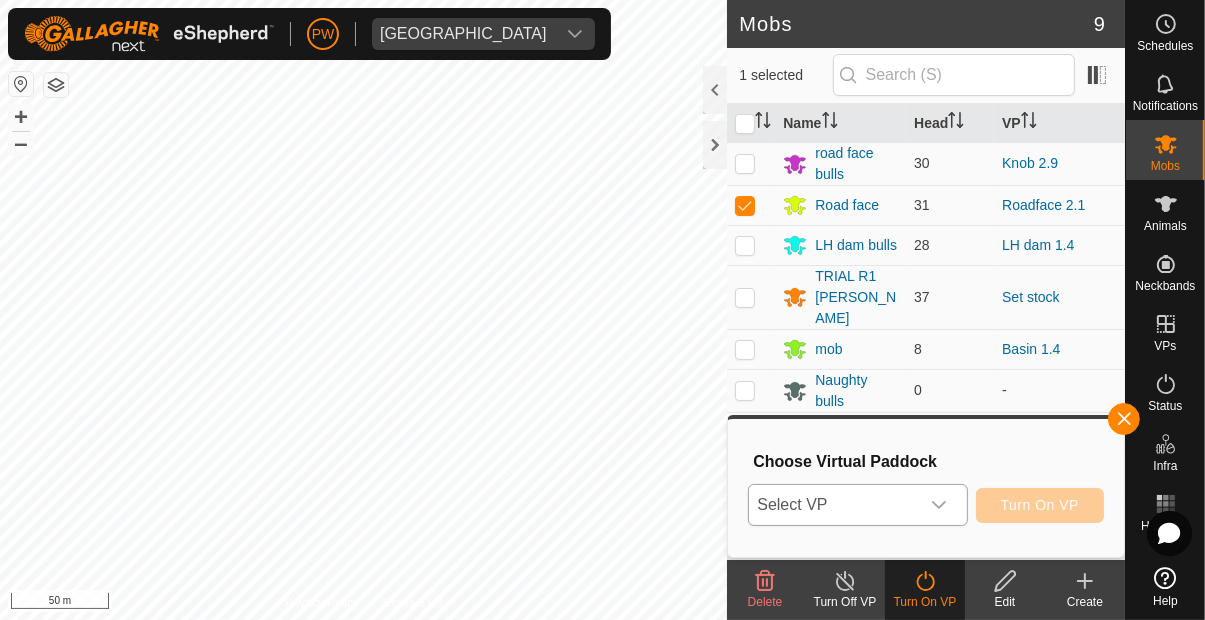 click at bounding box center (939, 505) 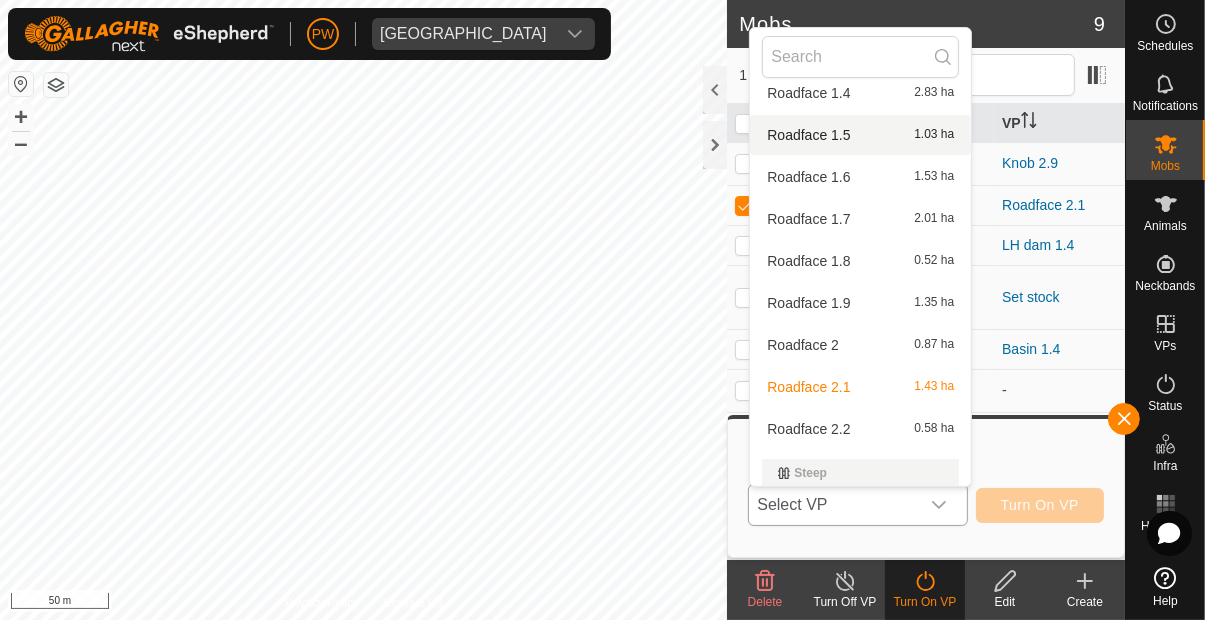 scroll, scrollTop: 3046, scrollLeft: 0, axis: vertical 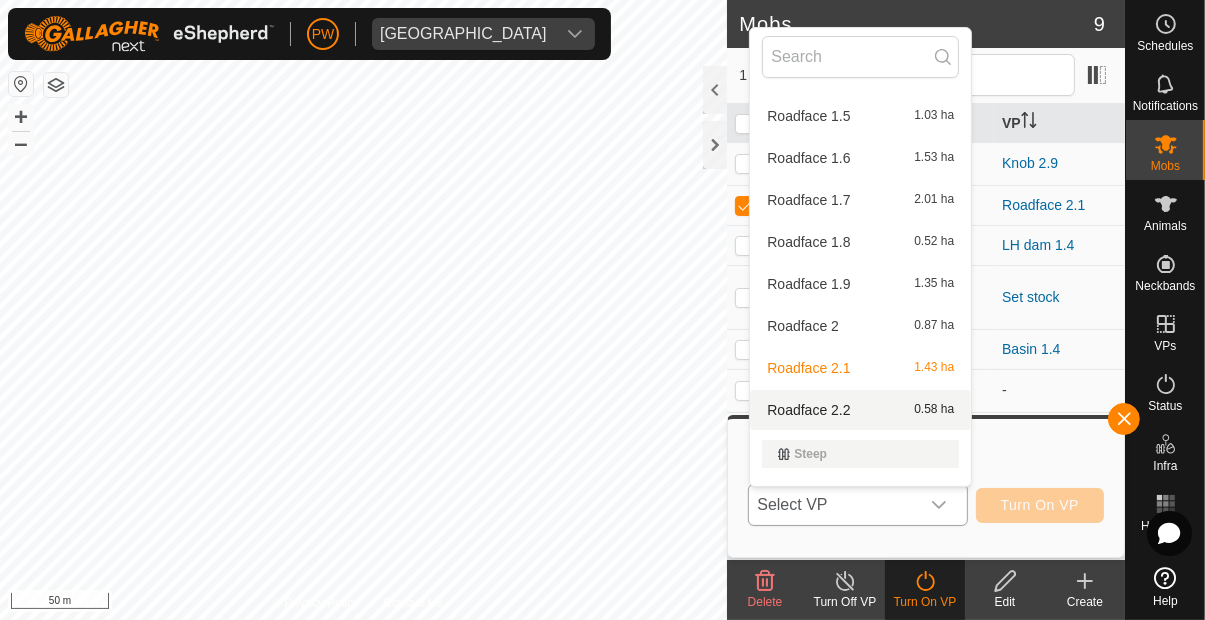 click on "Roadface 2.2" at bounding box center [808, 410] 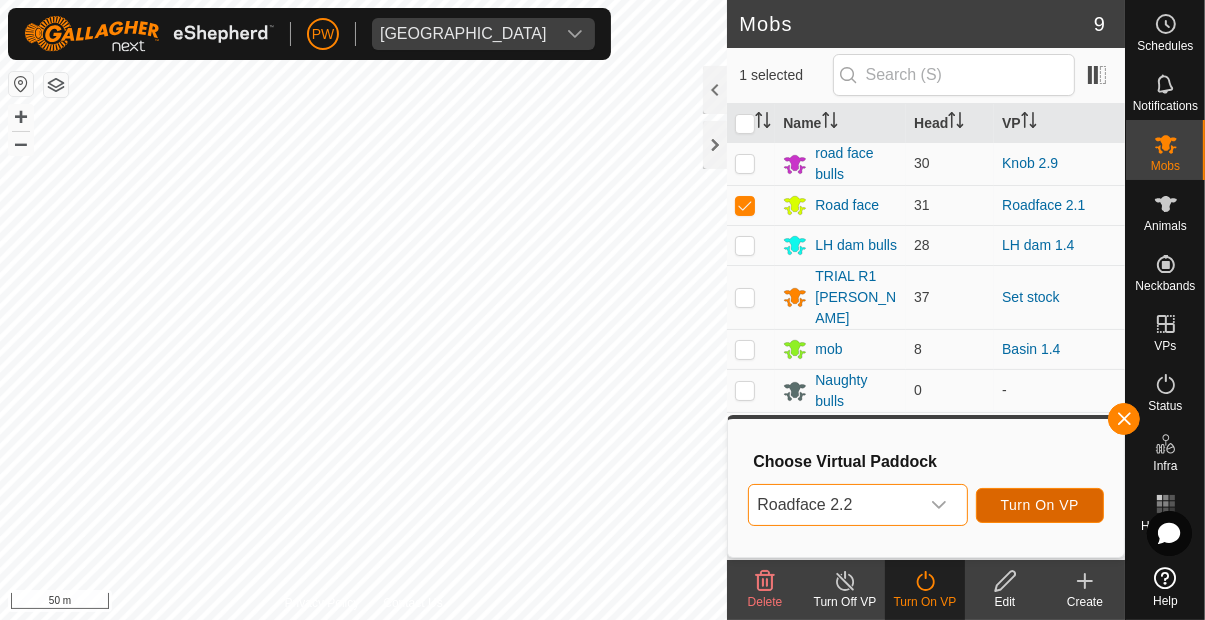 click on "Turn On VP" at bounding box center (1040, 505) 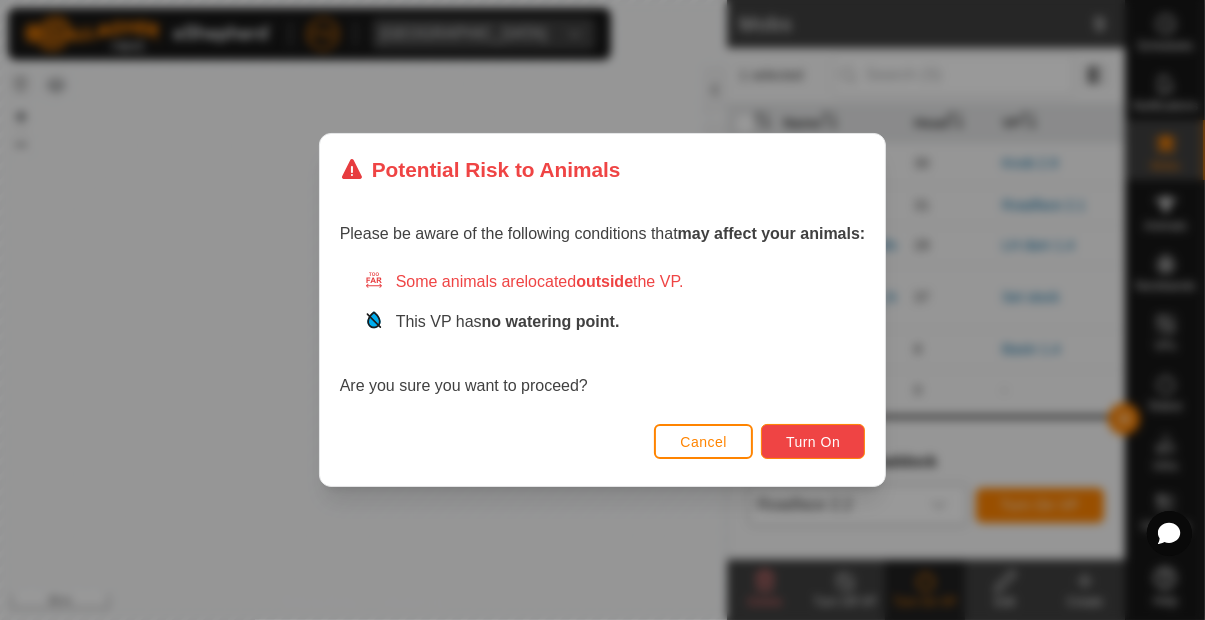 click on "Turn On" at bounding box center [813, 442] 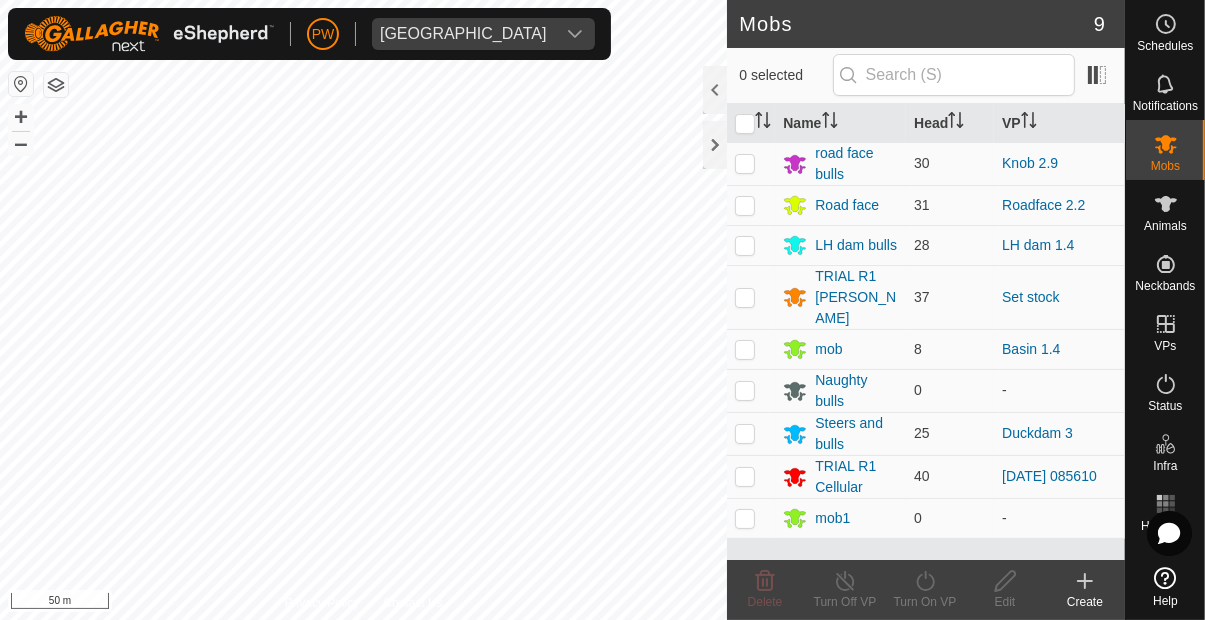 click on "Notifications" at bounding box center (1165, 106) 